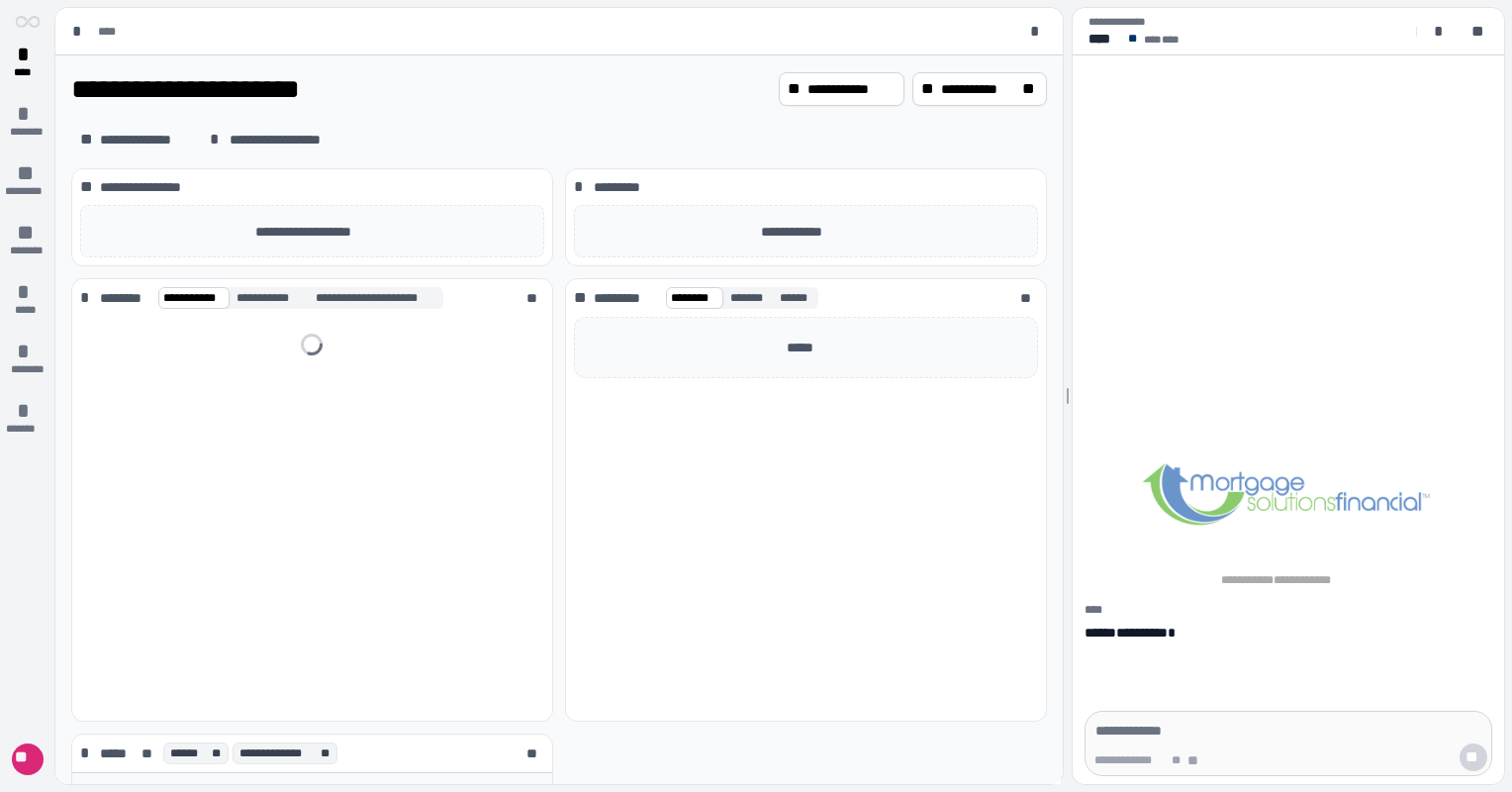 scroll, scrollTop: 0, scrollLeft: 0, axis: both 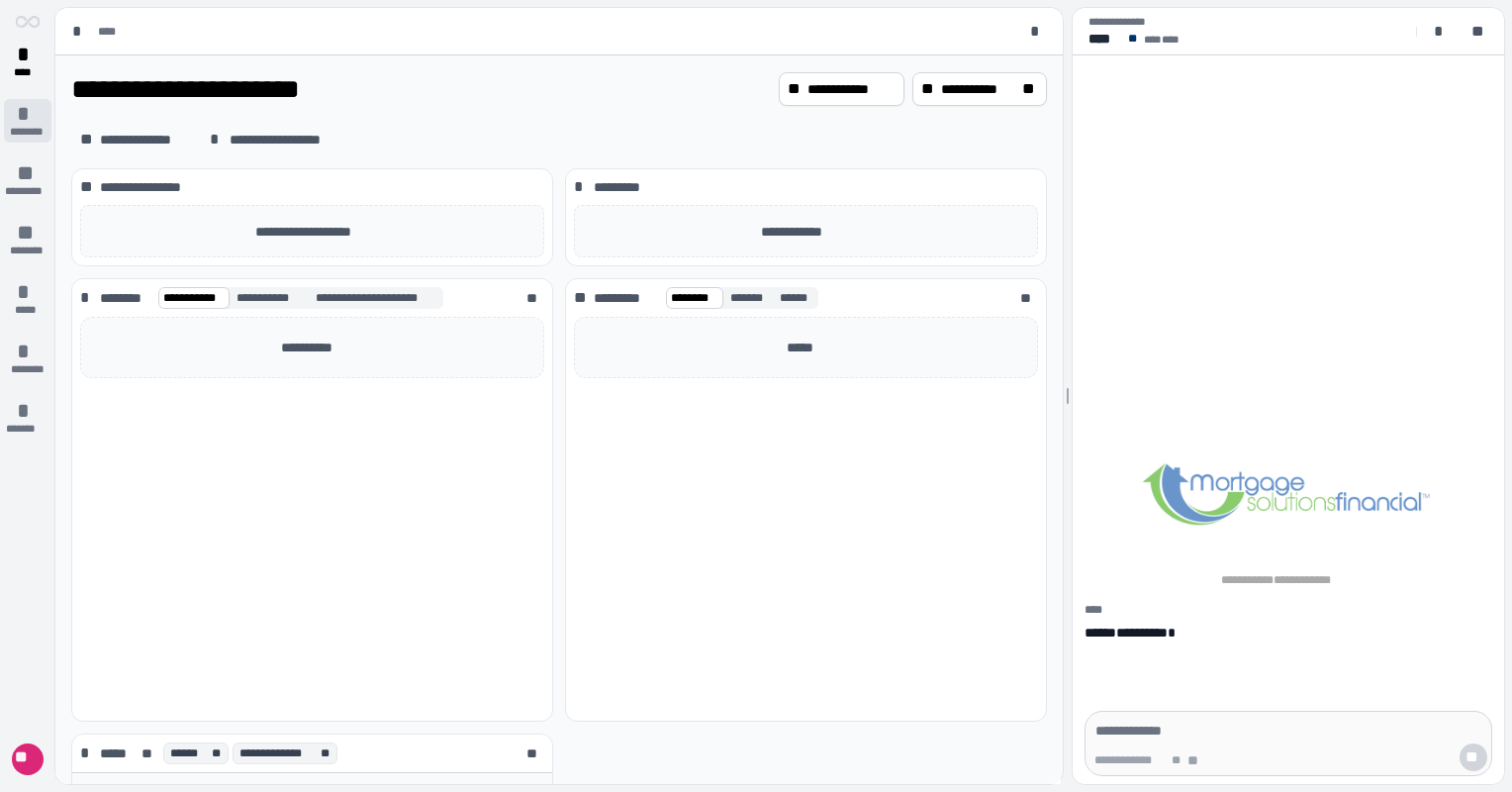 click on "*" at bounding box center [28, 114] 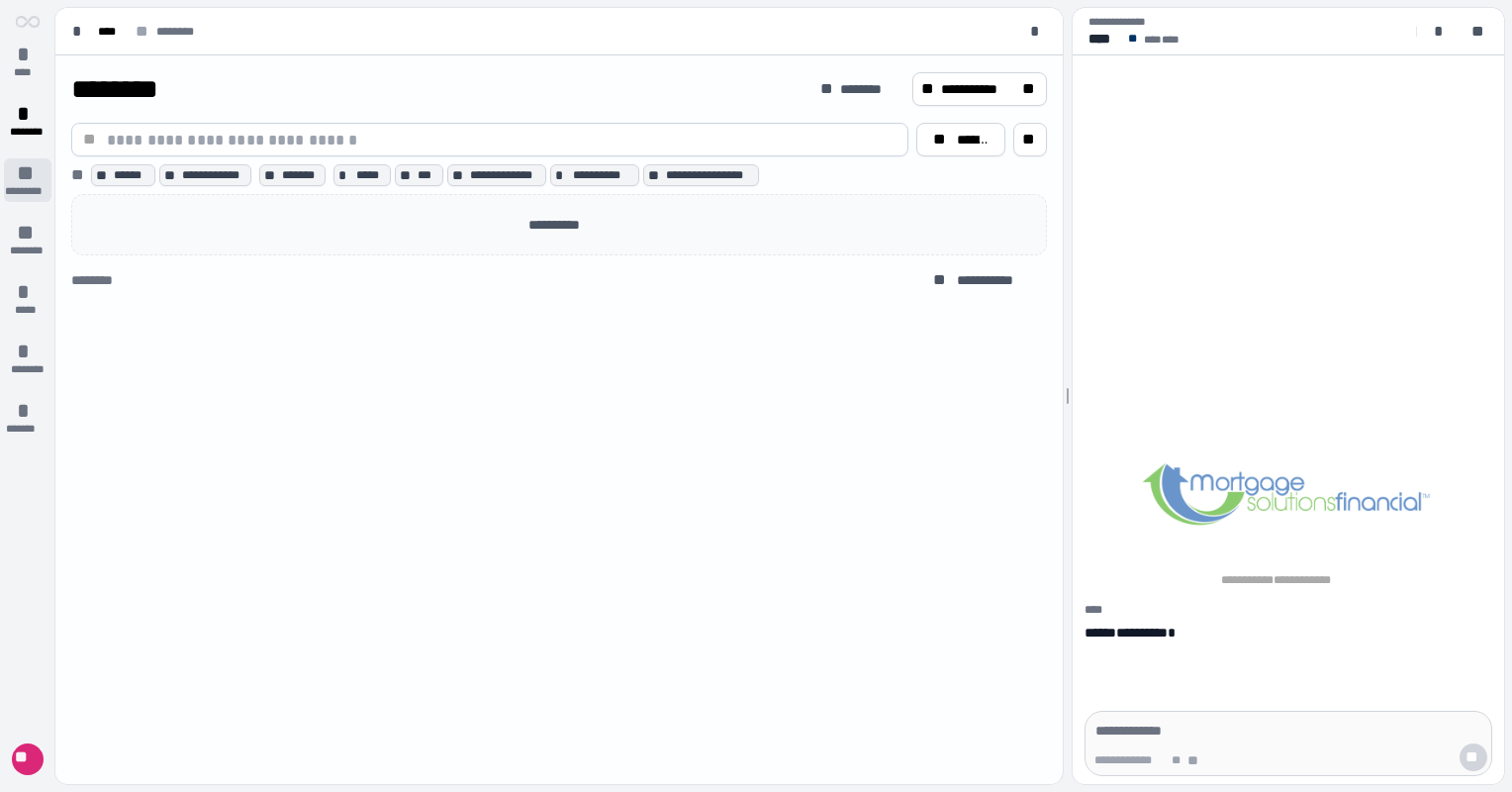 click on "**" at bounding box center [28, 173] 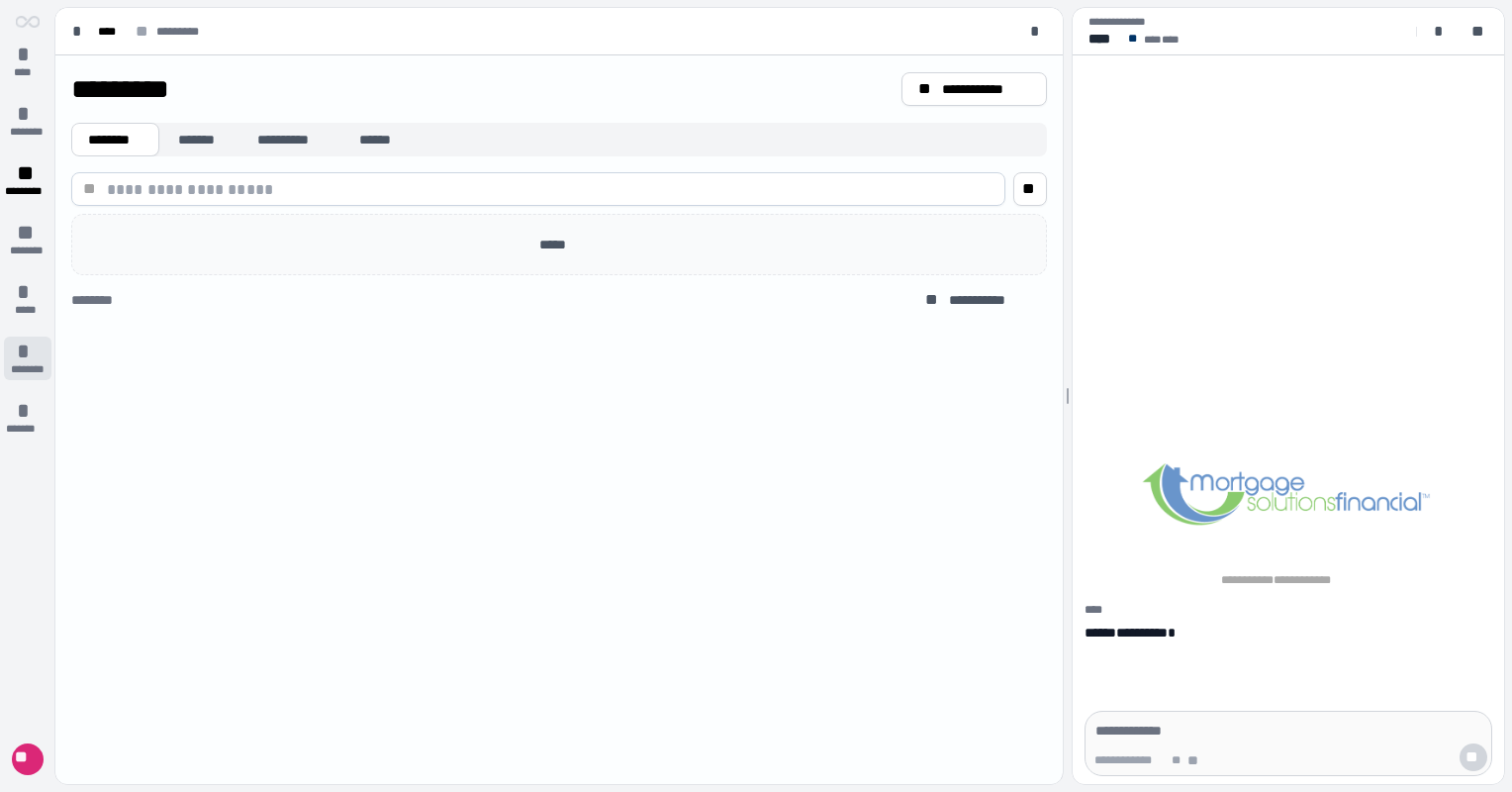 click on "********" at bounding box center (28, 369) 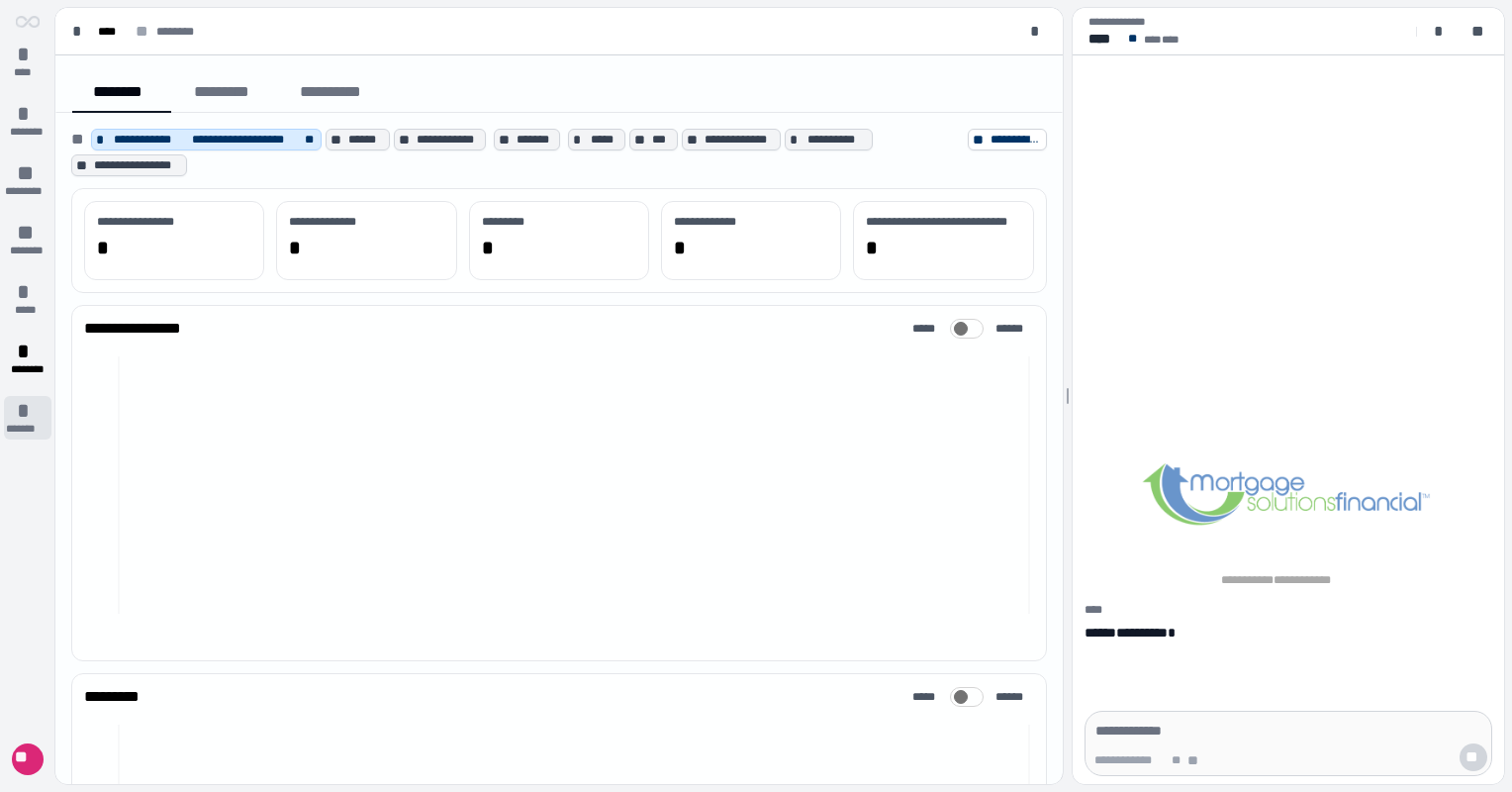 click on "* *******" at bounding box center (28, 418) 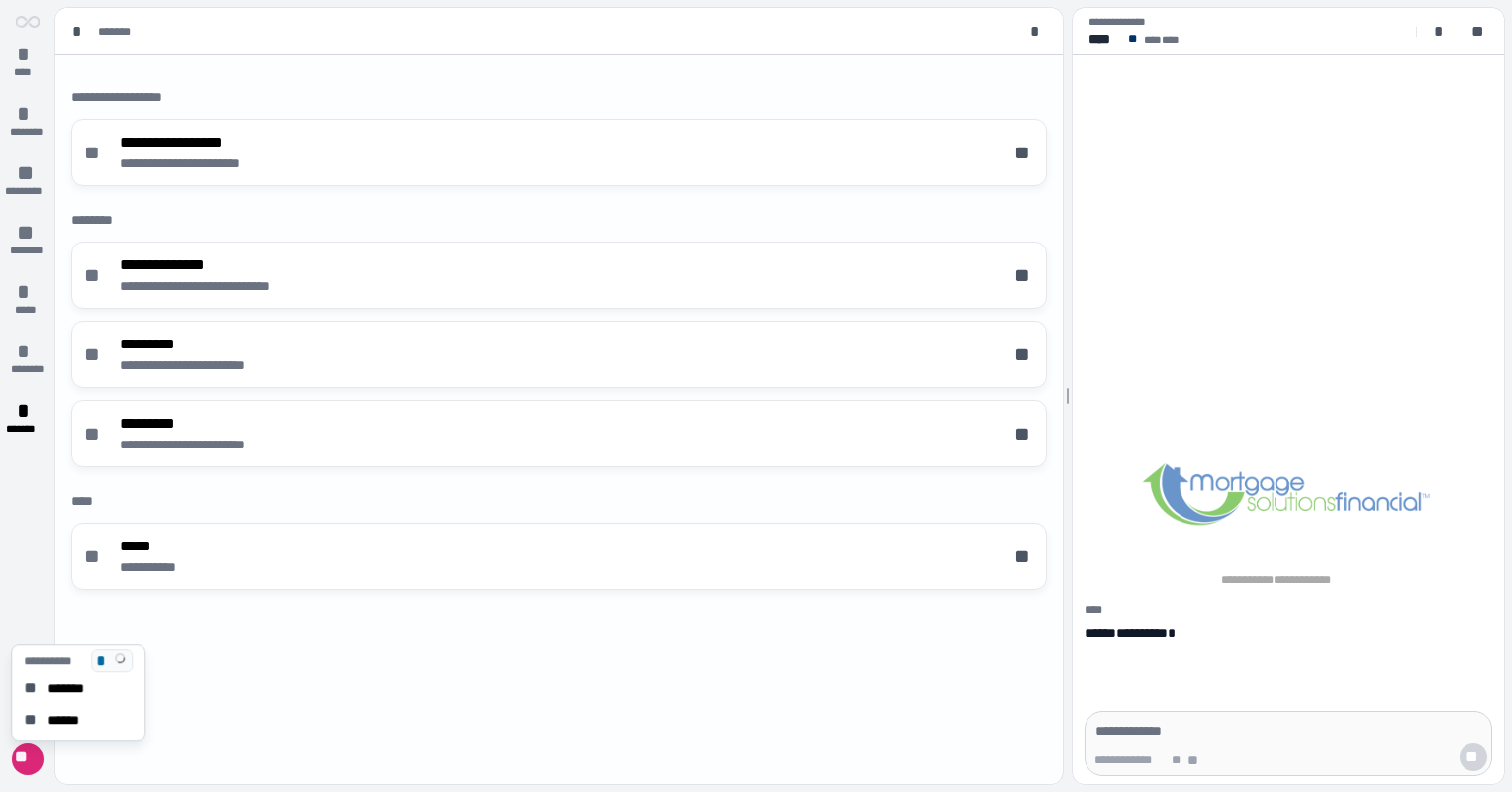 click on "**" at bounding box center [28, 759] 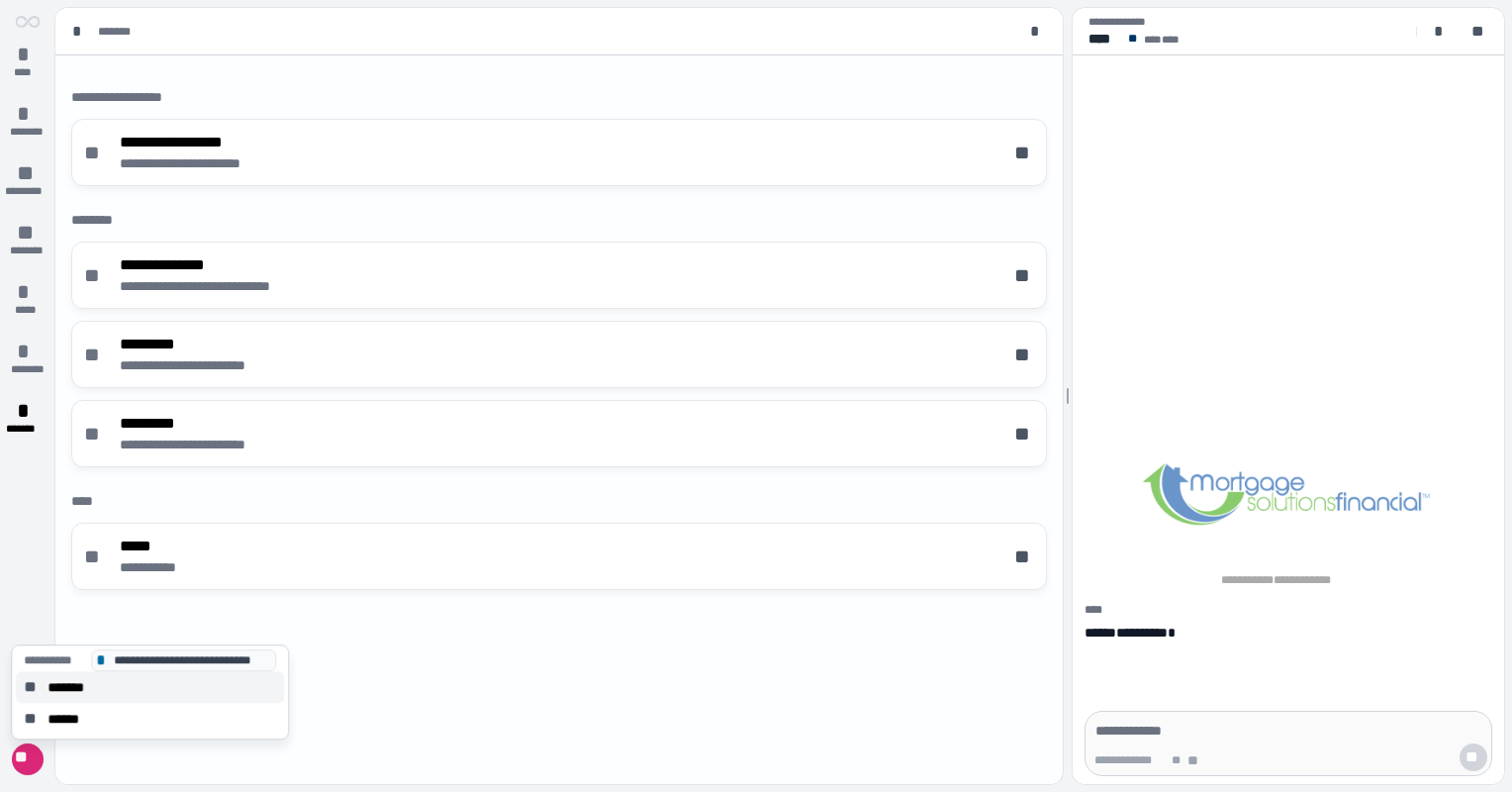 click on "*******" at bounding box center (72, 687) 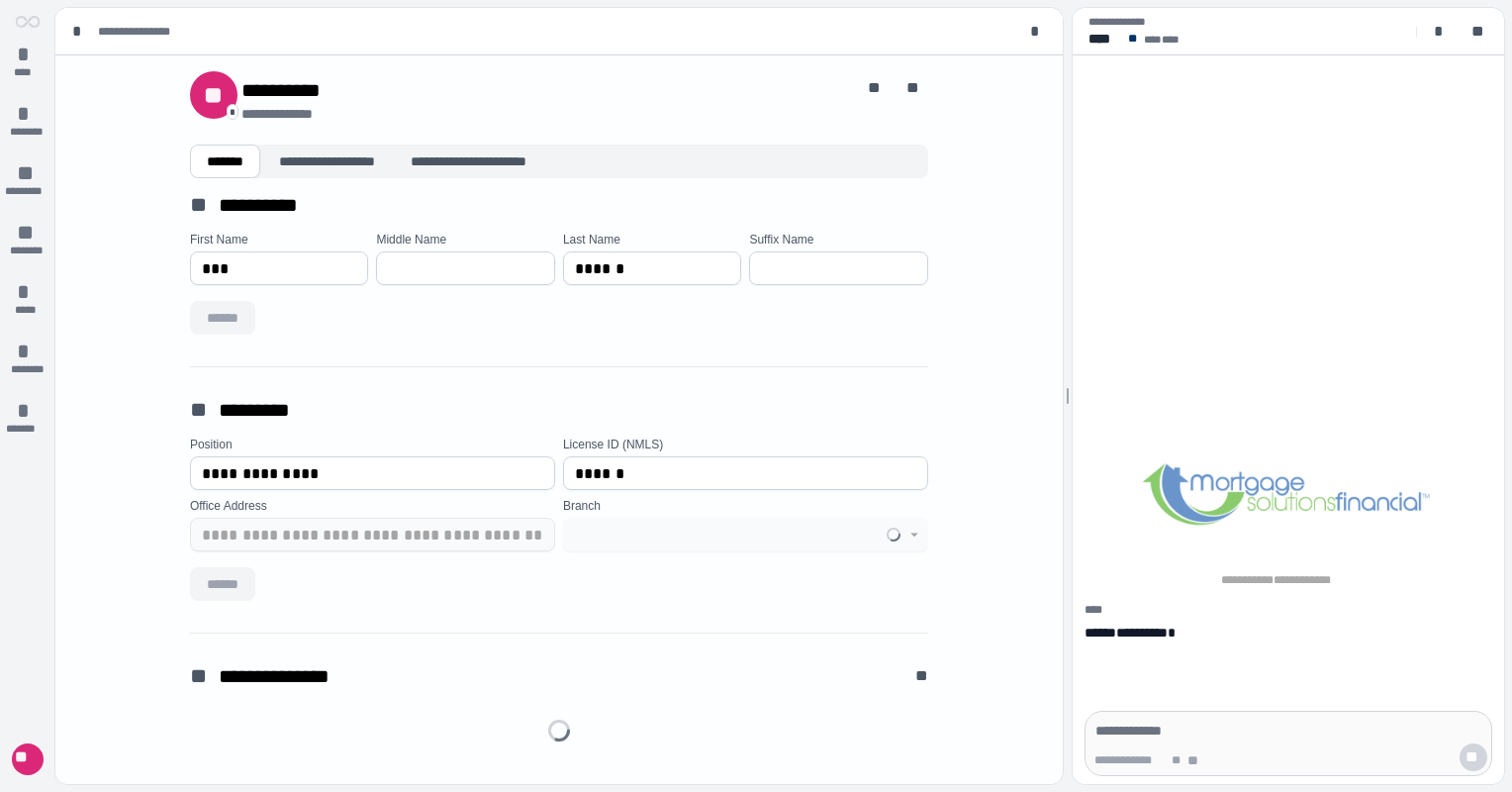 type on "**********" 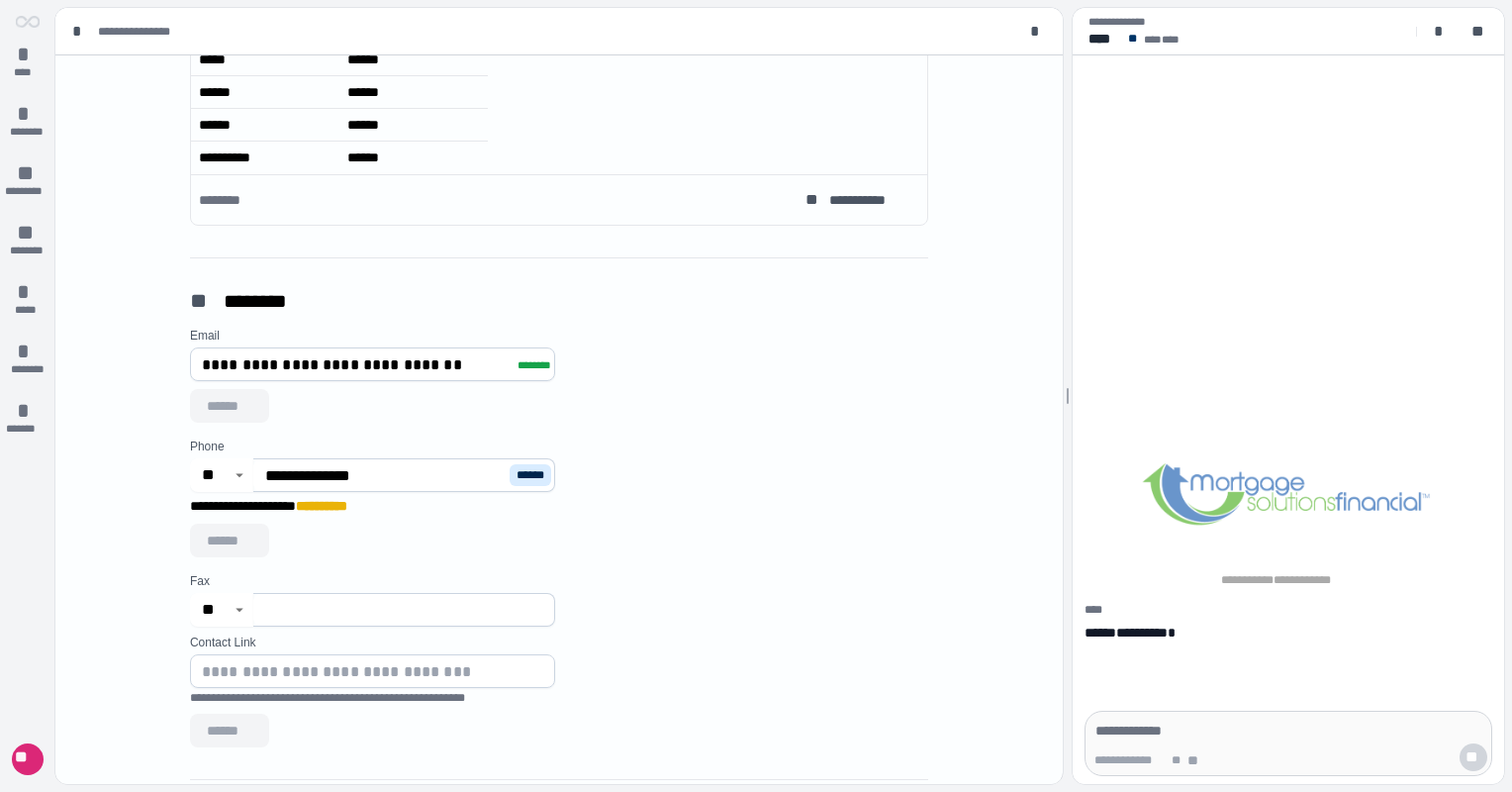 scroll, scrollTop: 792, scrollLeft: 0, axis: vertical 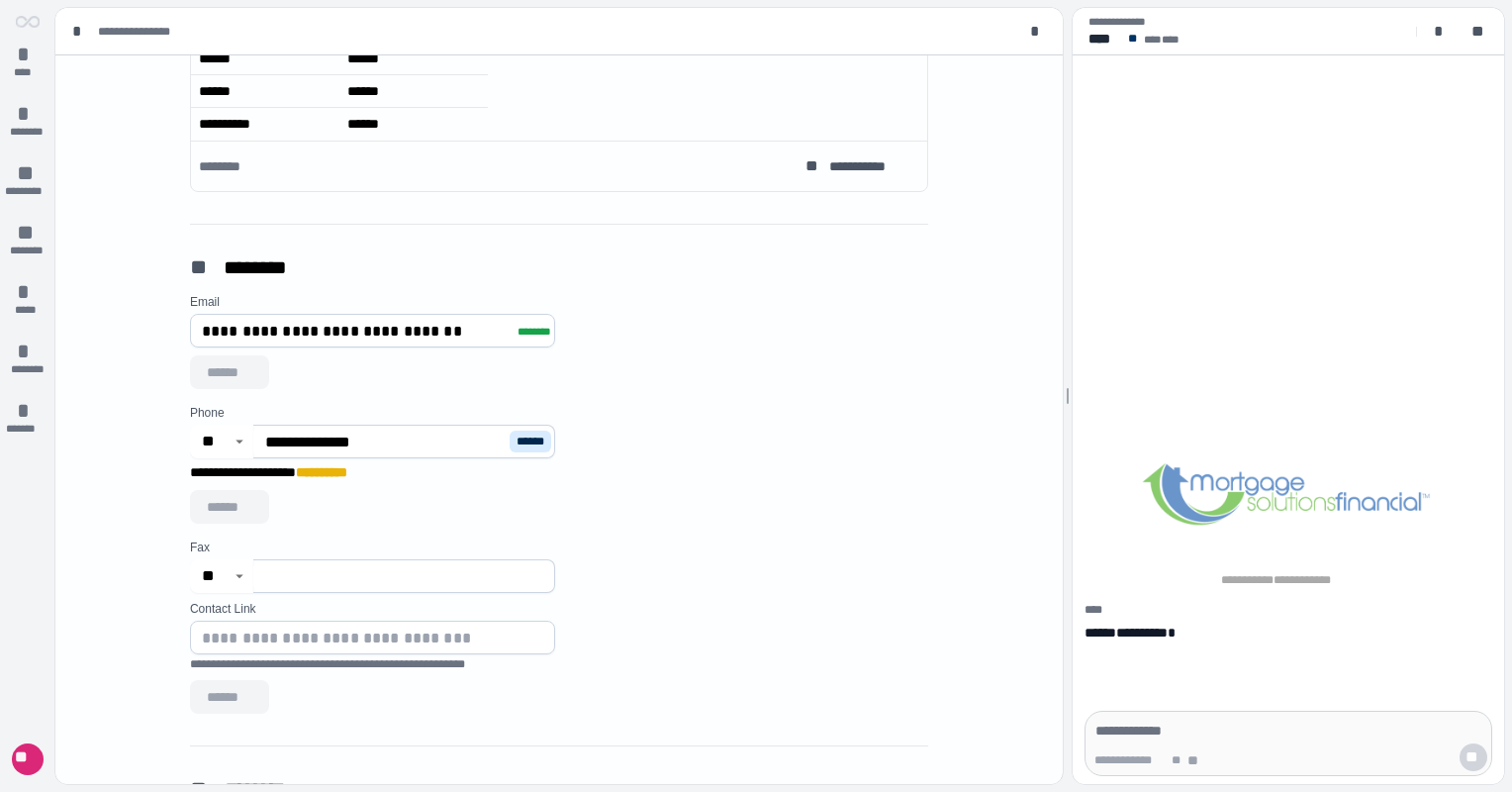click on "**********" at bounding box center [322, 472] 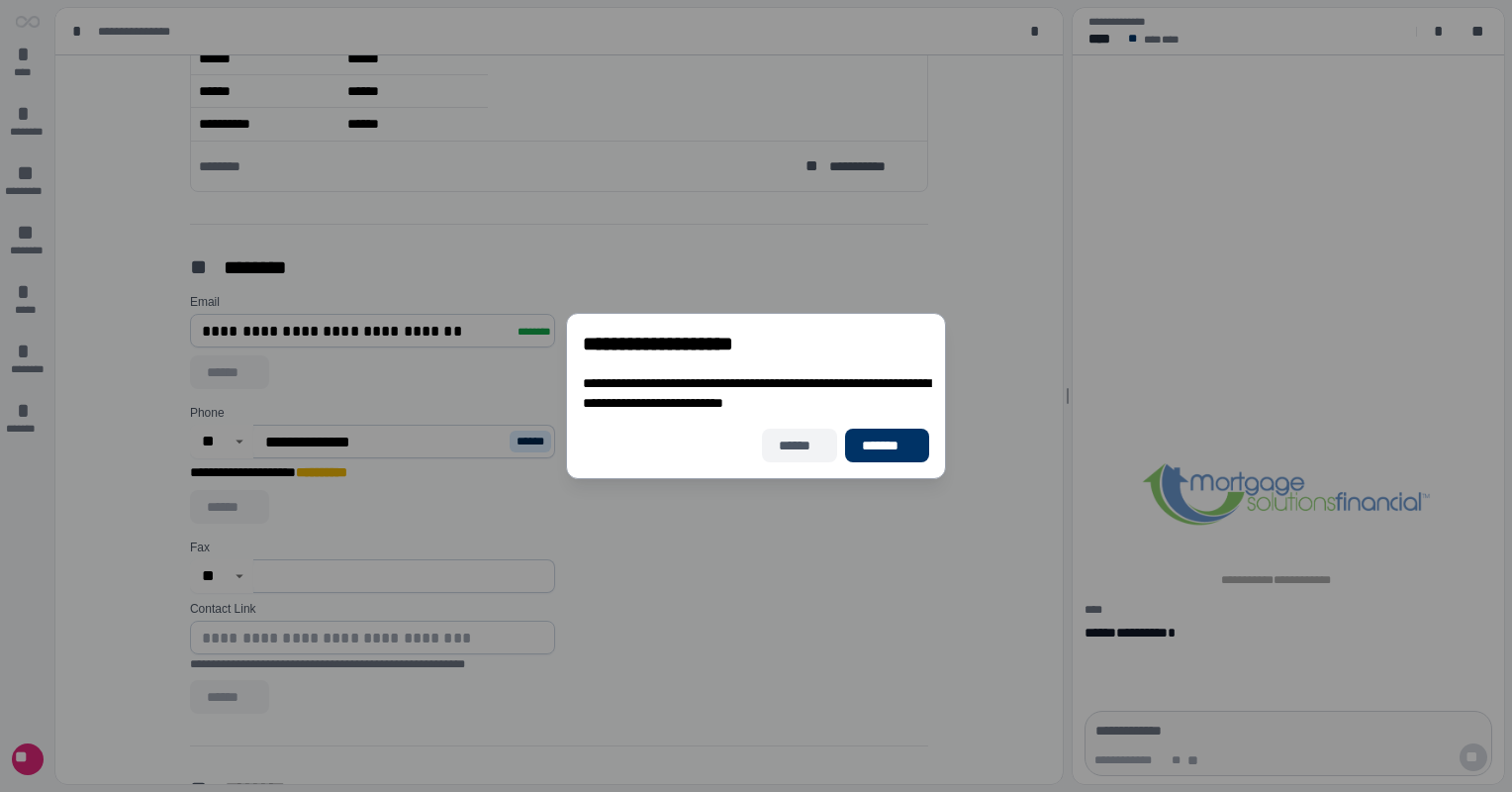 click on "******" at bounding box center [800, 446] 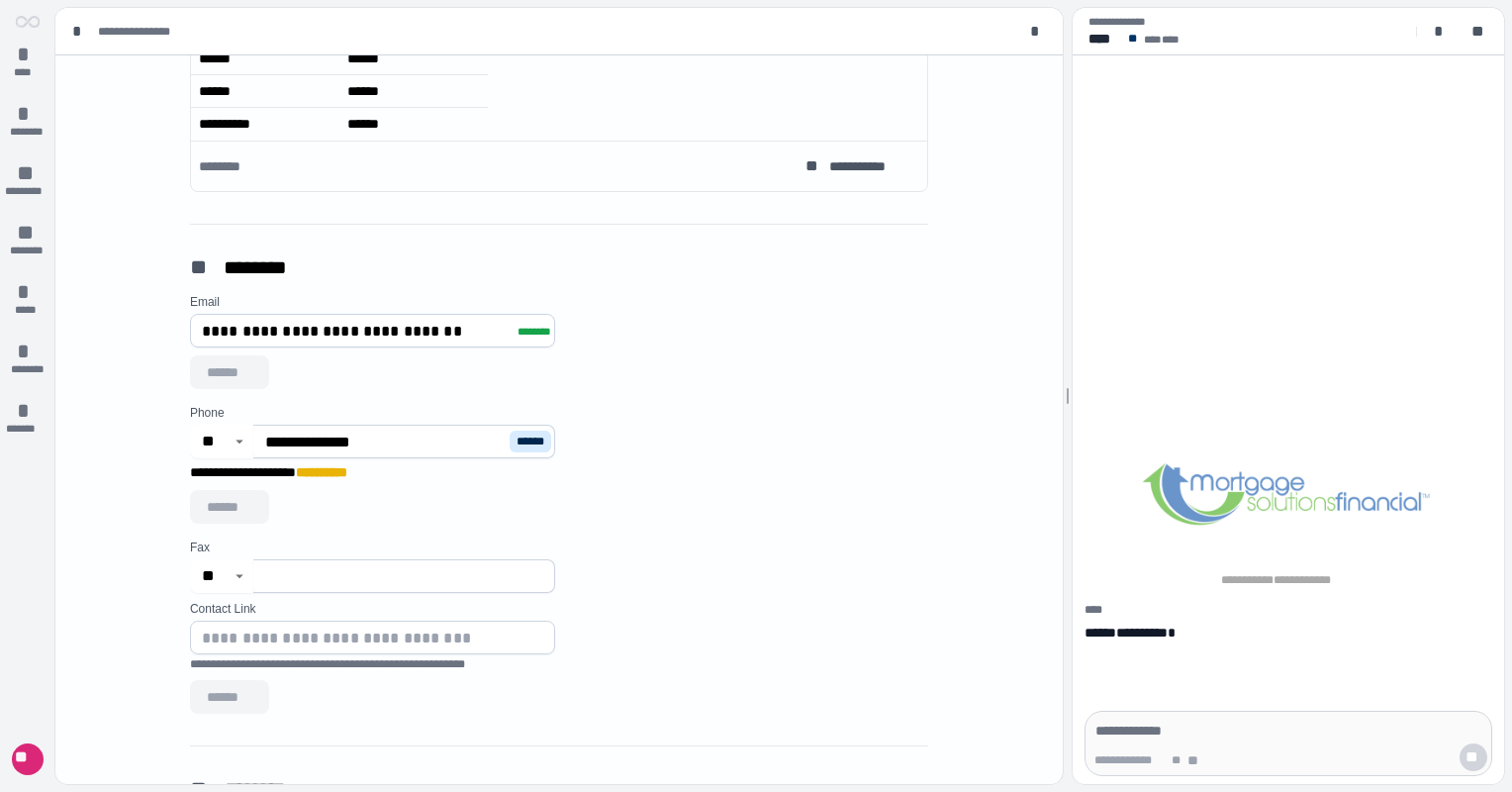 drag, startPoint x: 393, startPoint y: 435, endPoint x: 303, endPoint y: 424, distance: 90.66973 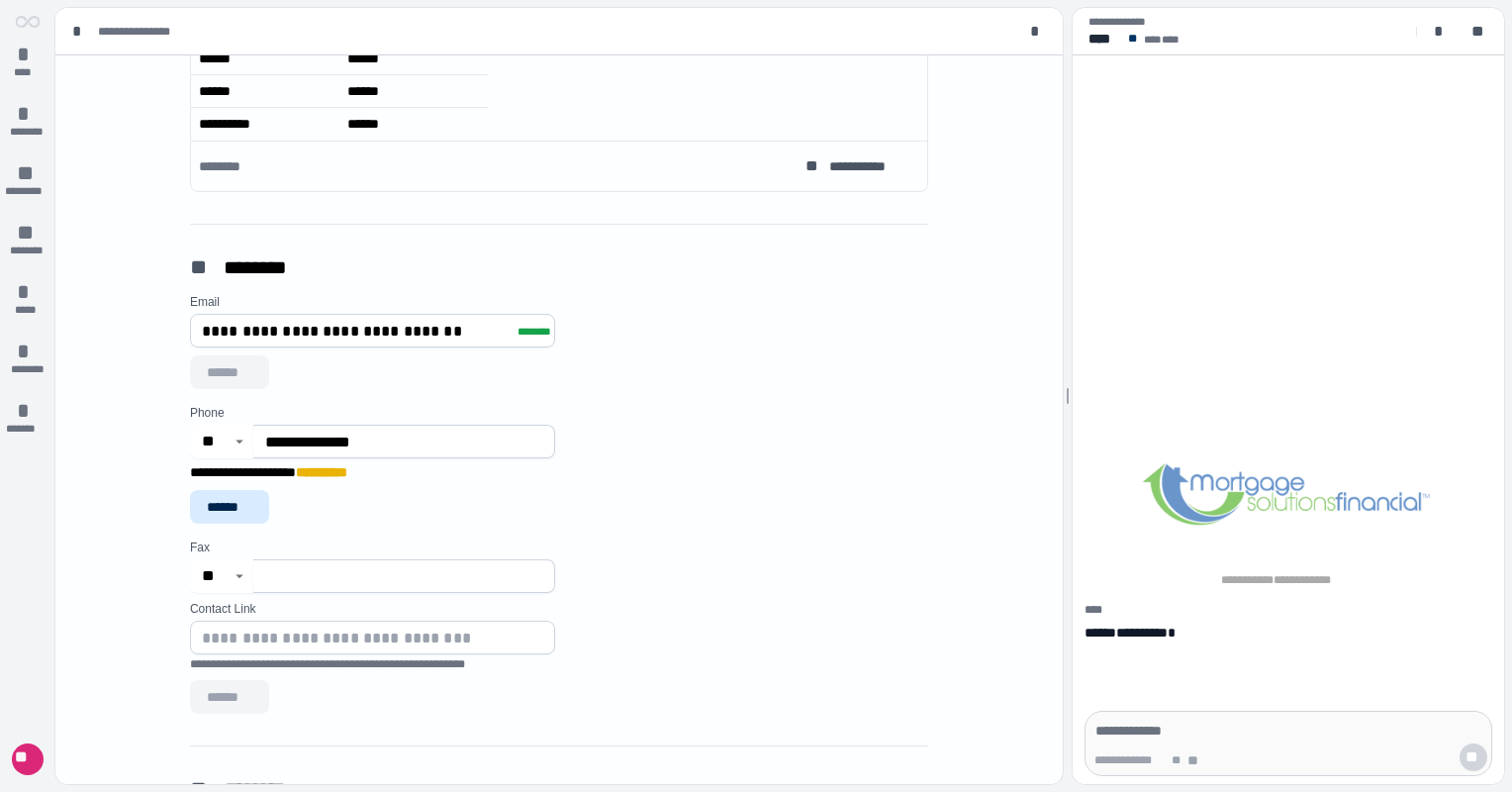 type on "**********" 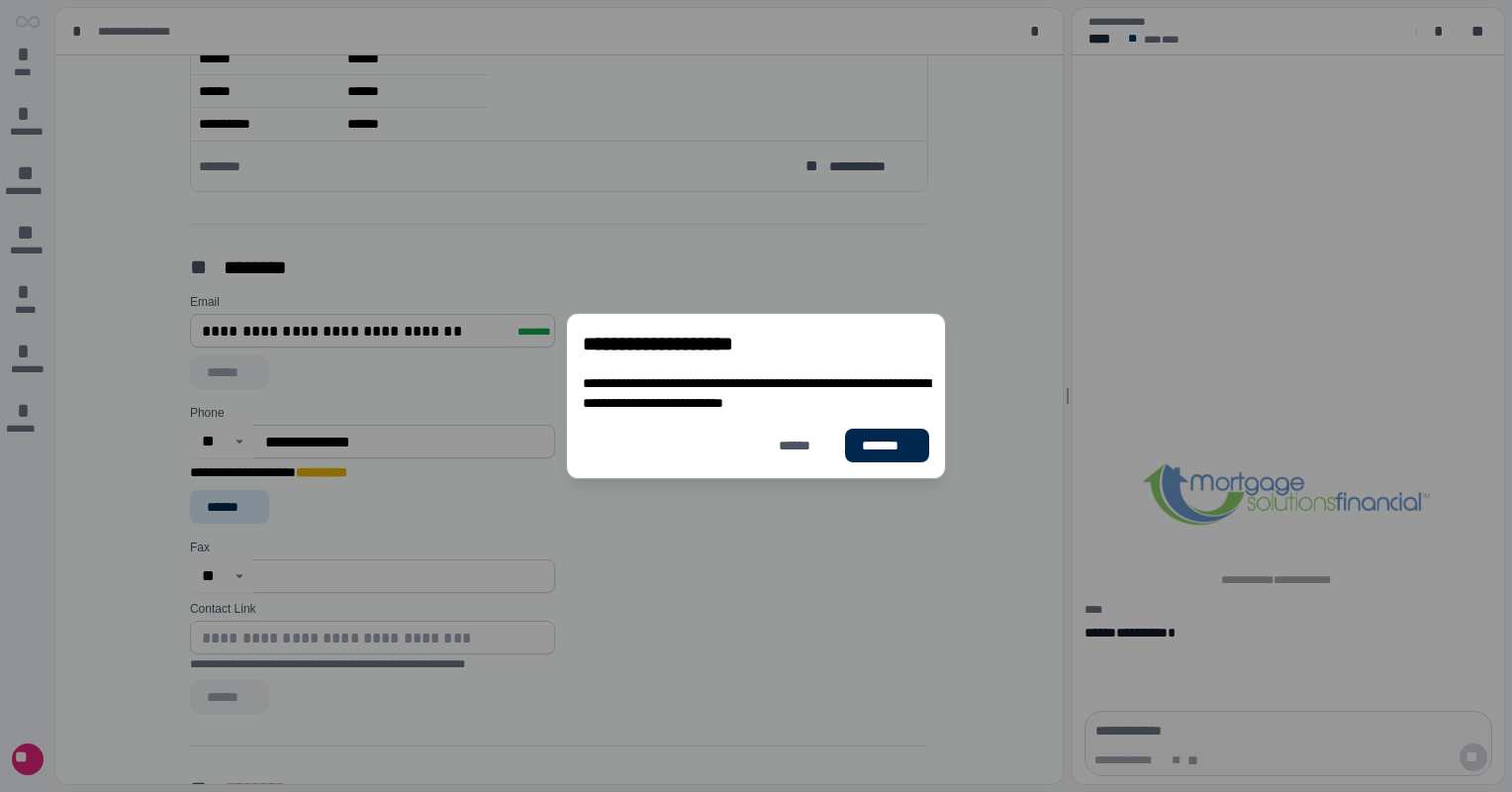 click on "*******" at bounding box center [887, 446] 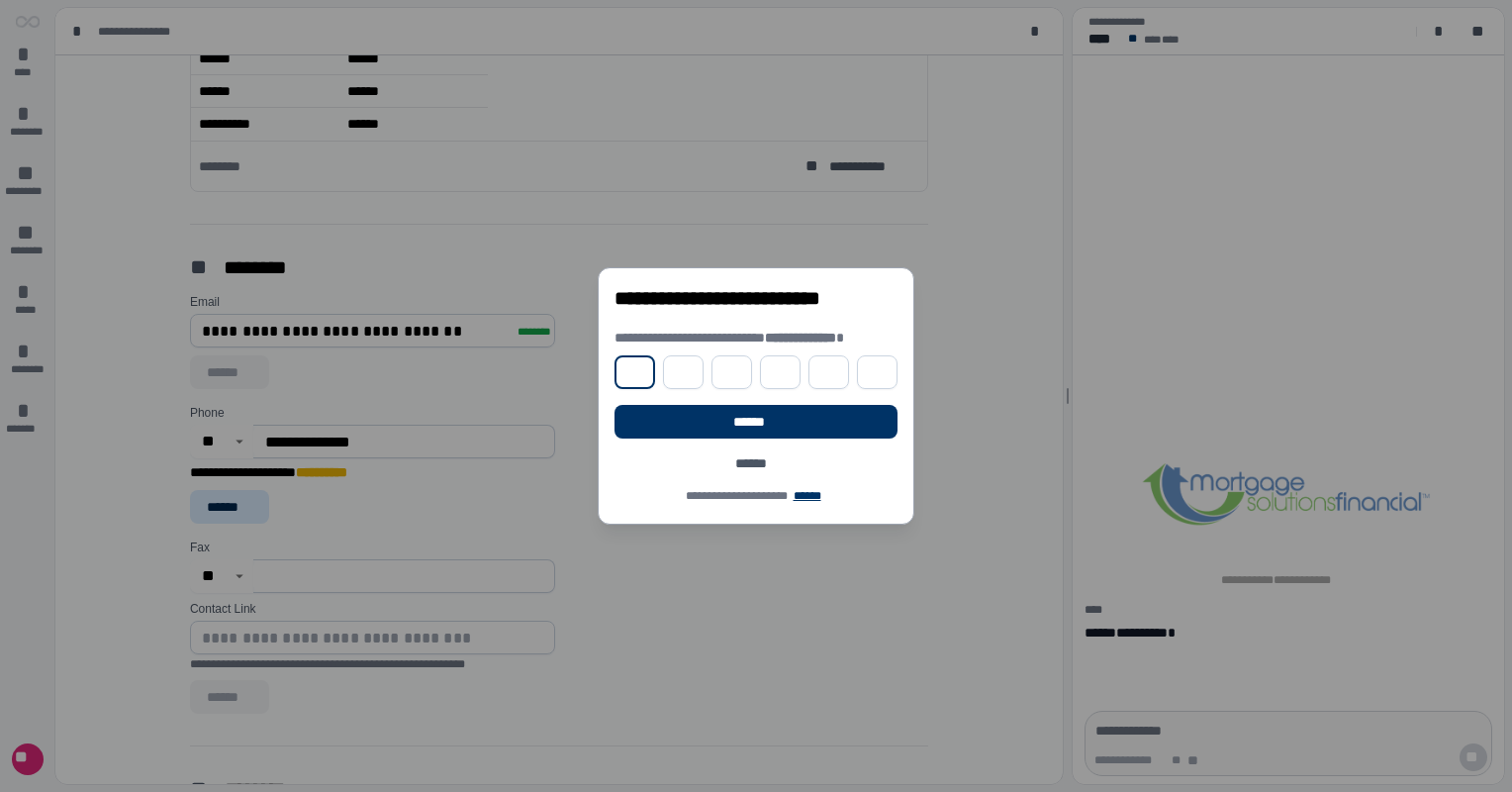 click at bounding box center (634, 372) 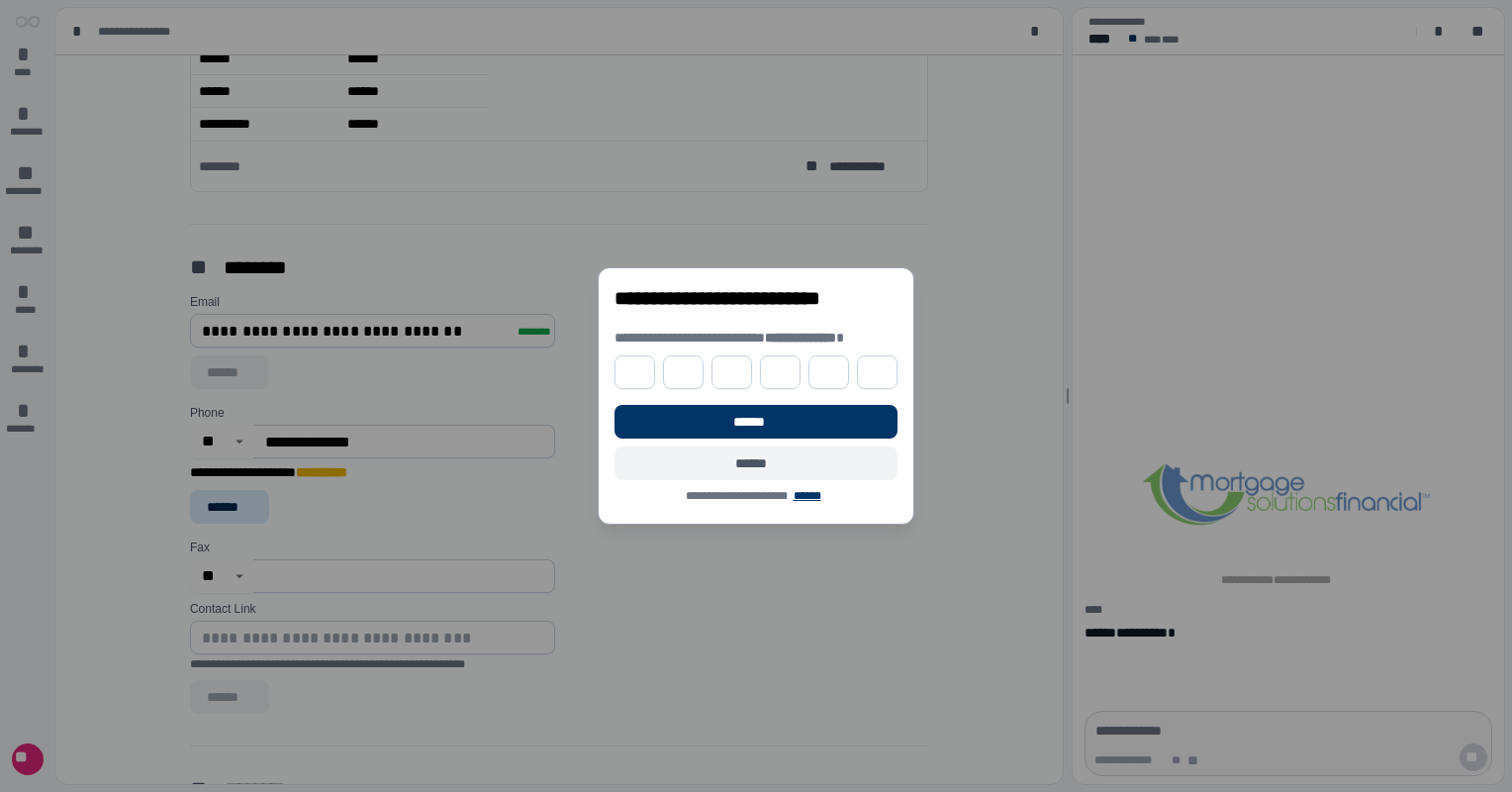 click on "******" at bounding box center [756, 463] 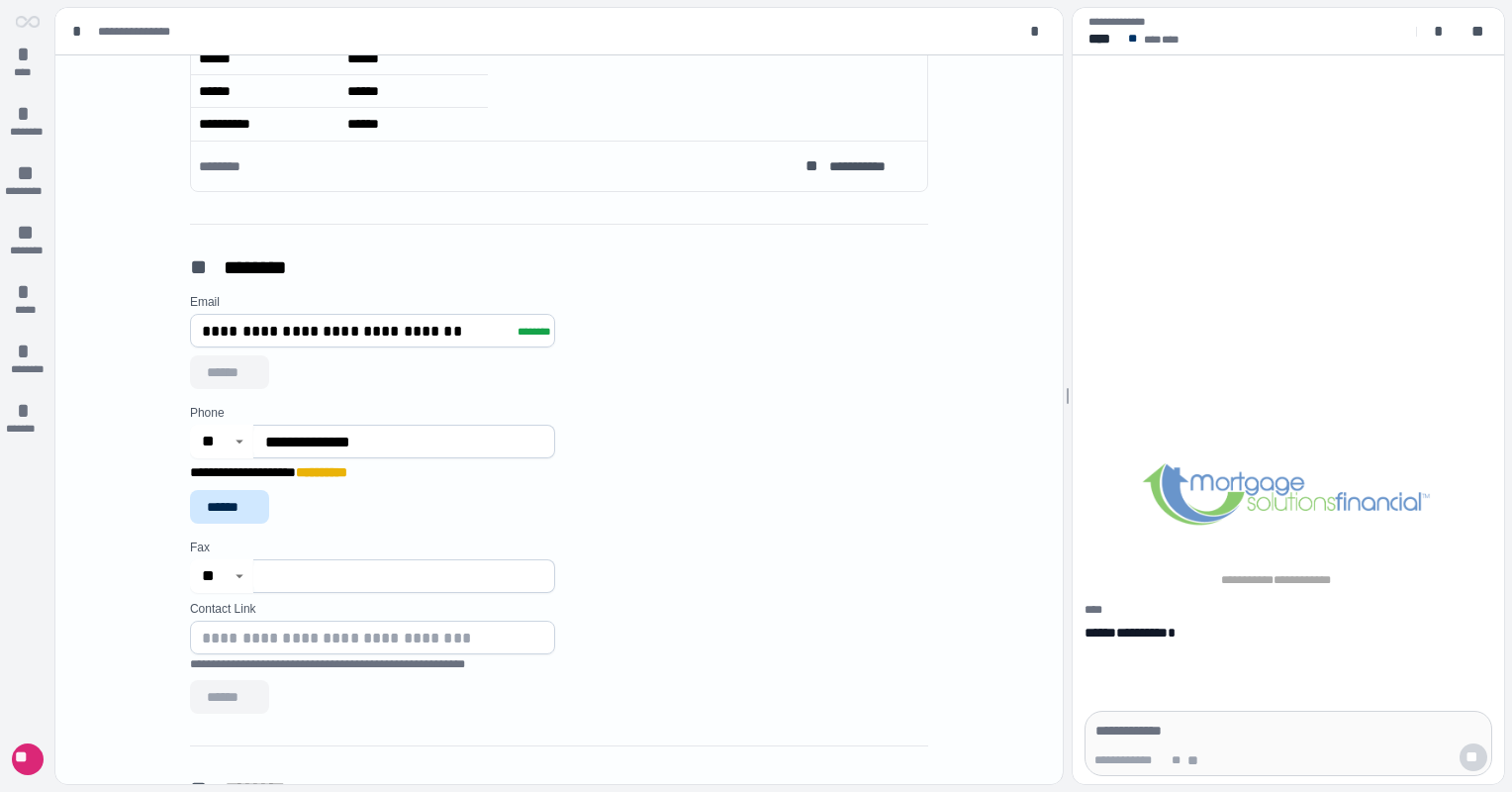 click on "******" at bounding box center [230, 507] 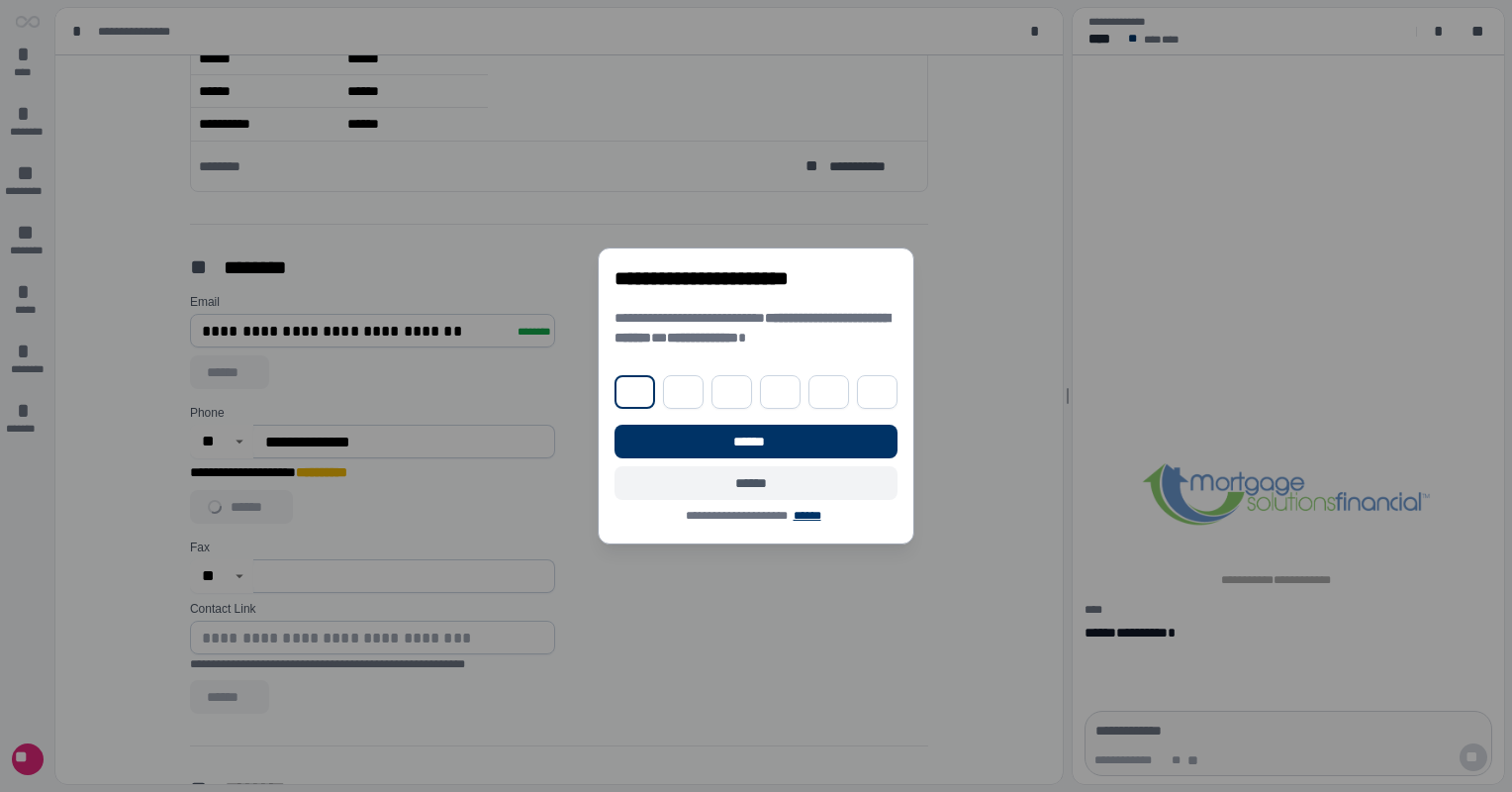 click on "******" at bounding box center [756, 483] 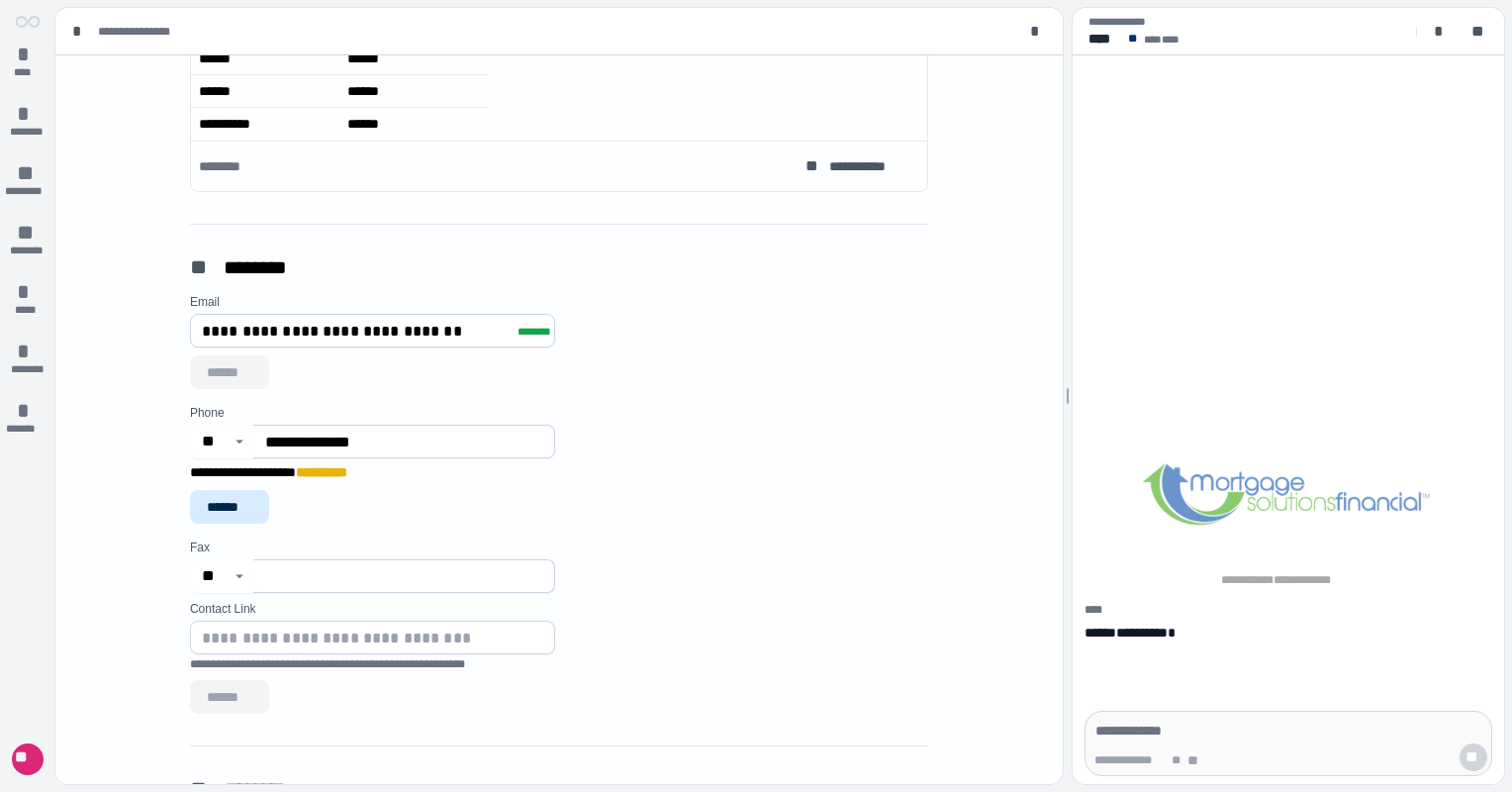 click at bounding box center [404, 576] 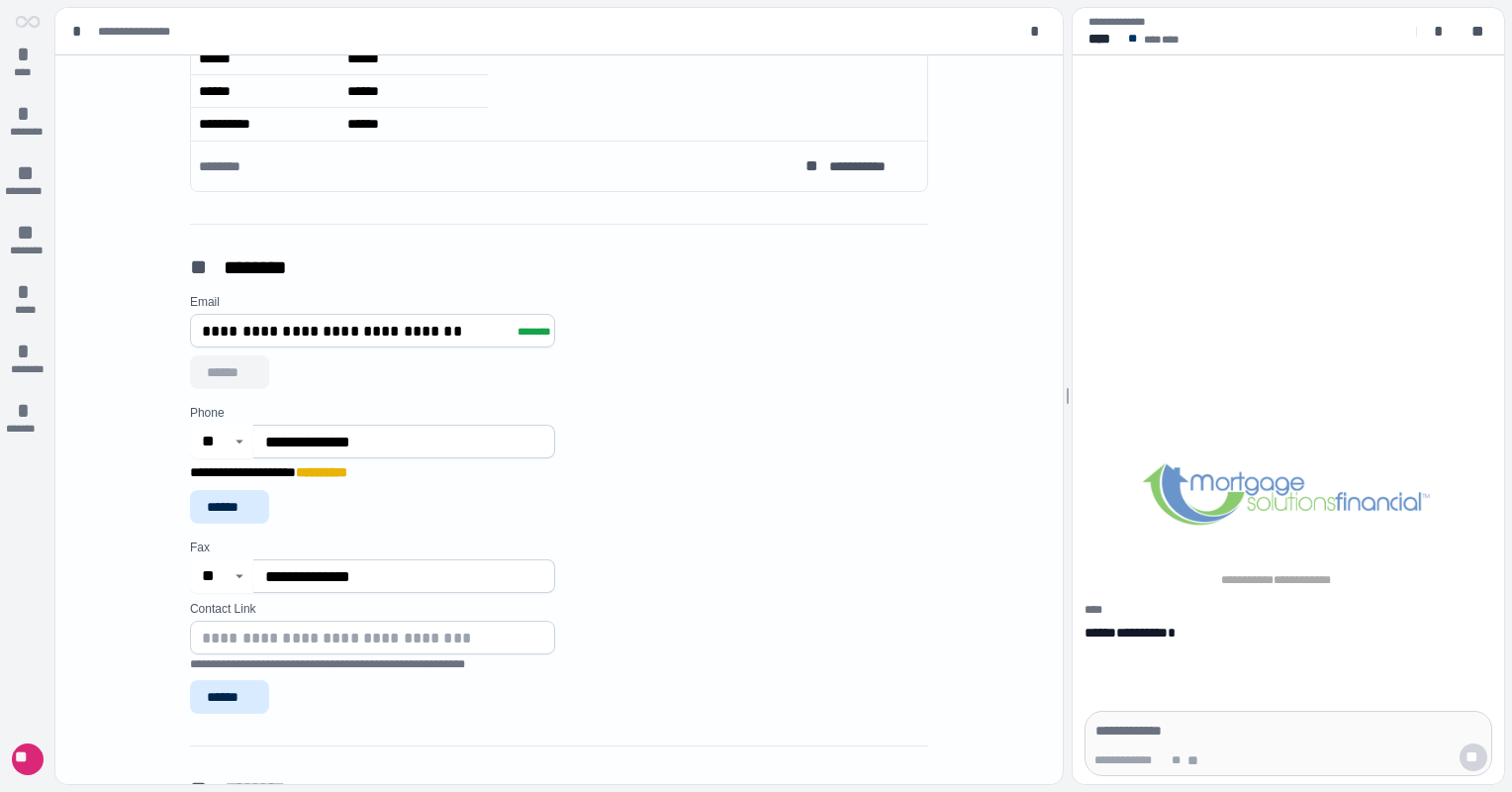 type on "**********" 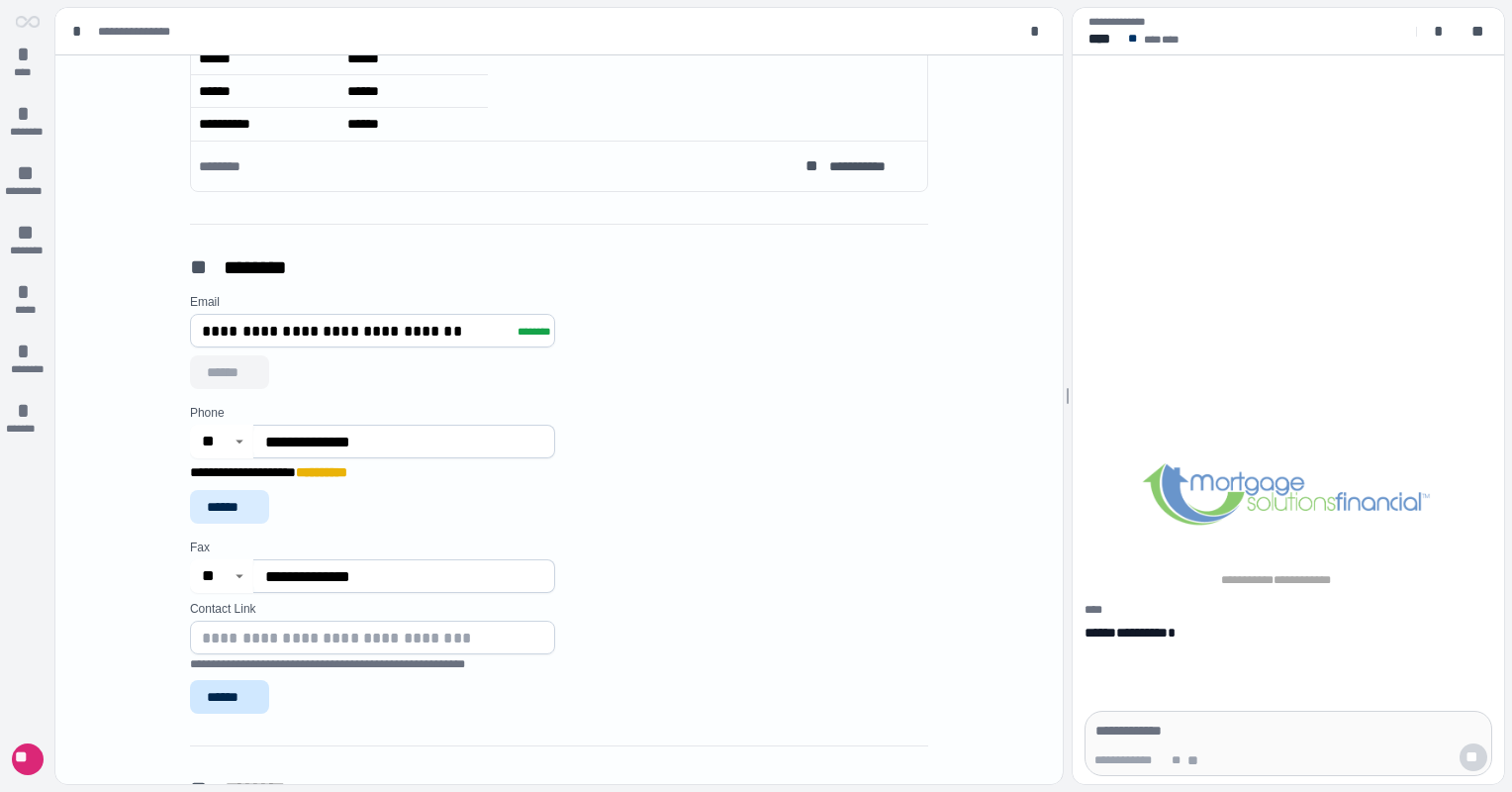click on "******" at bounding box center [230, 697] 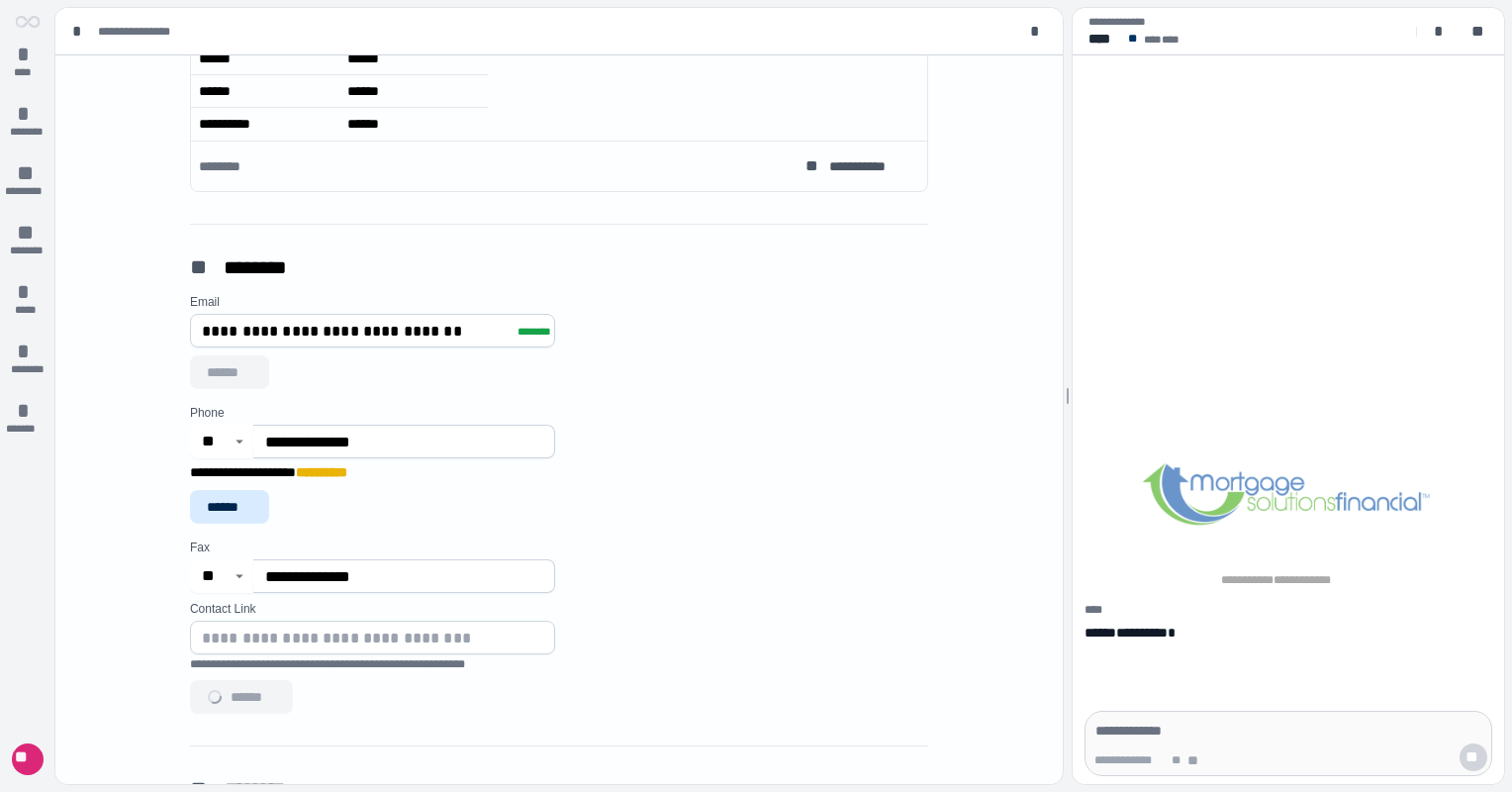 type on "**********" 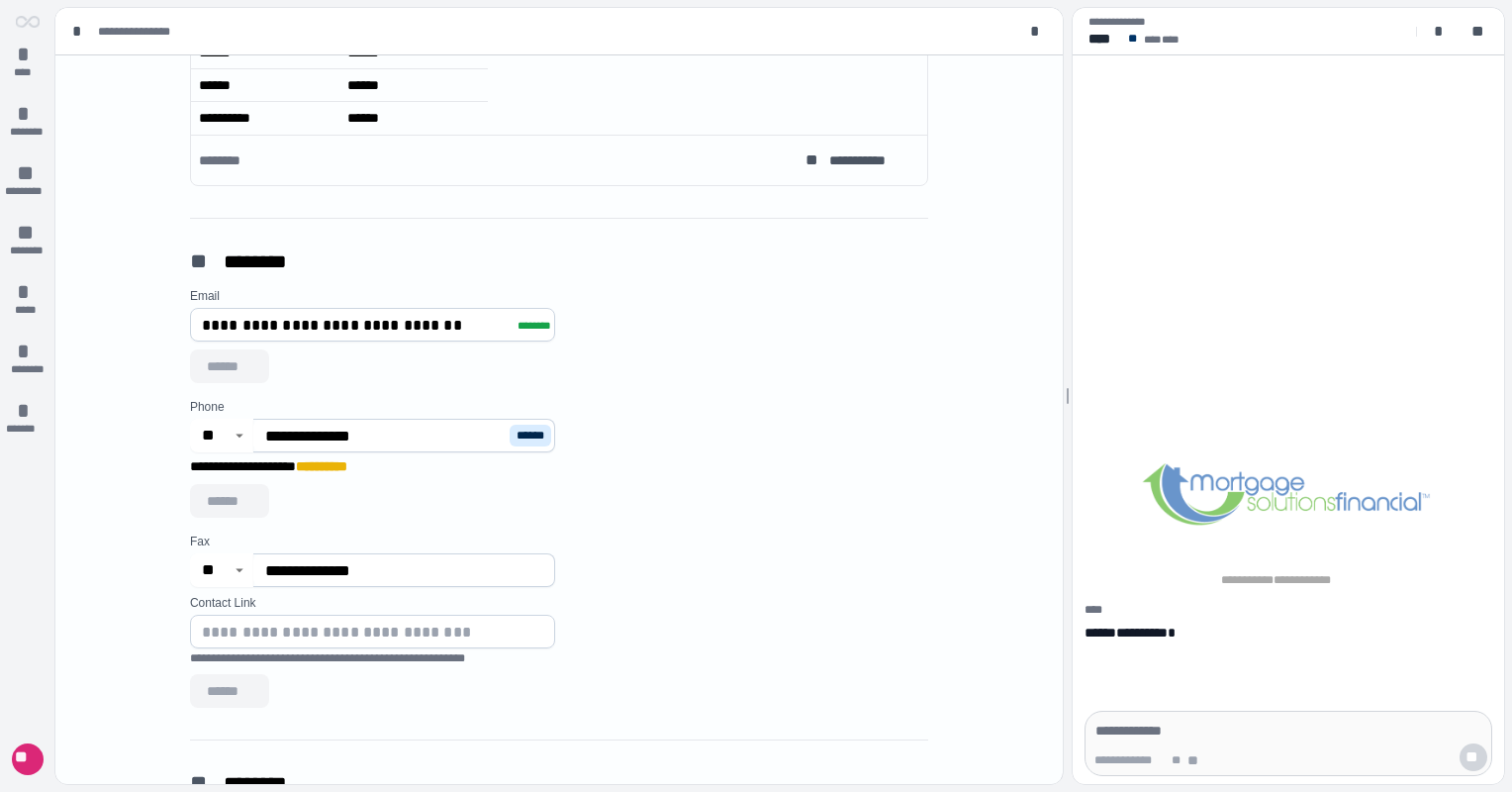 scroll, scrollTop: 792, scrollLeft: 0, axis: vertical 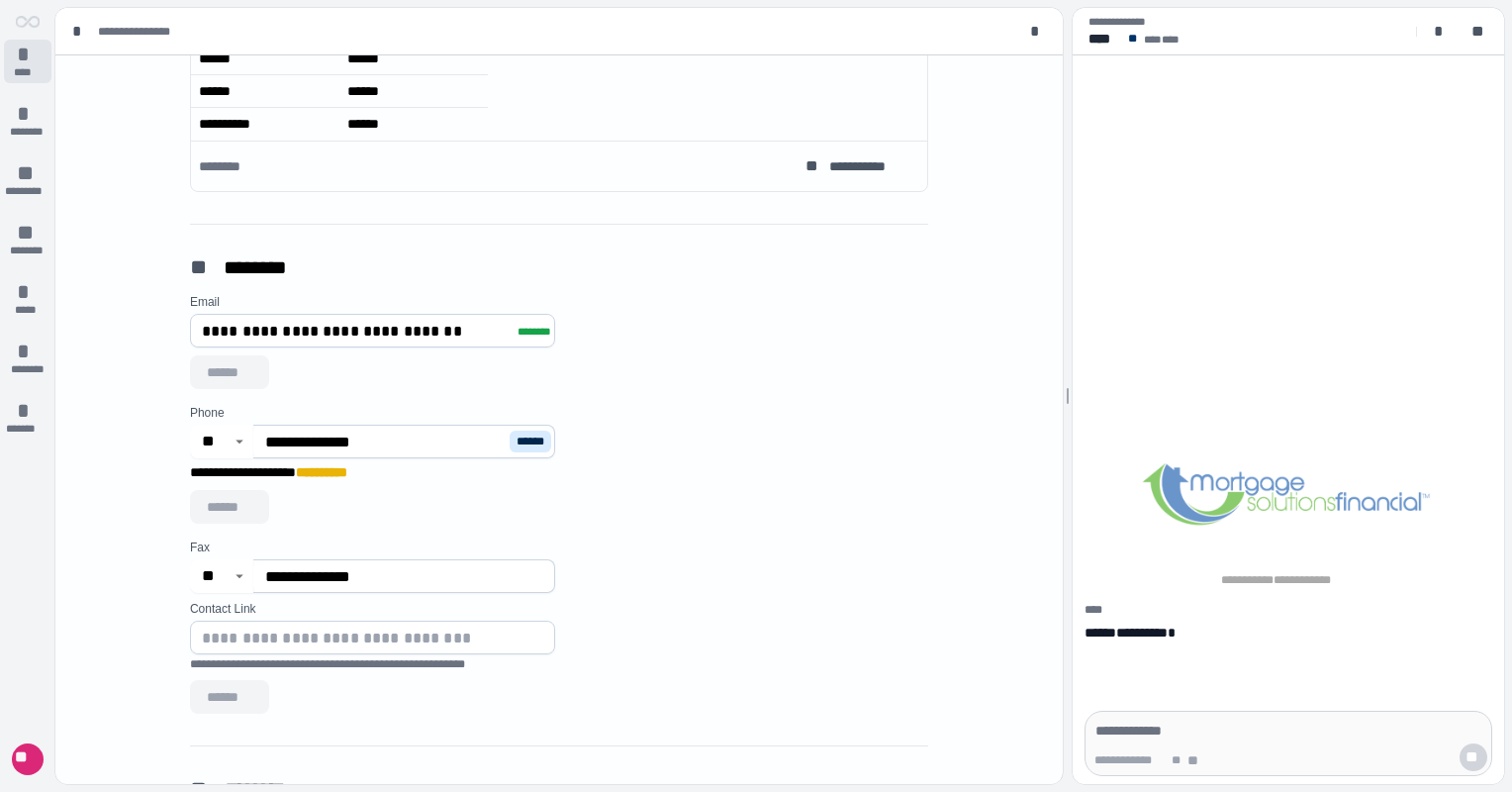 click on "****" at bounding box center (28, 72) 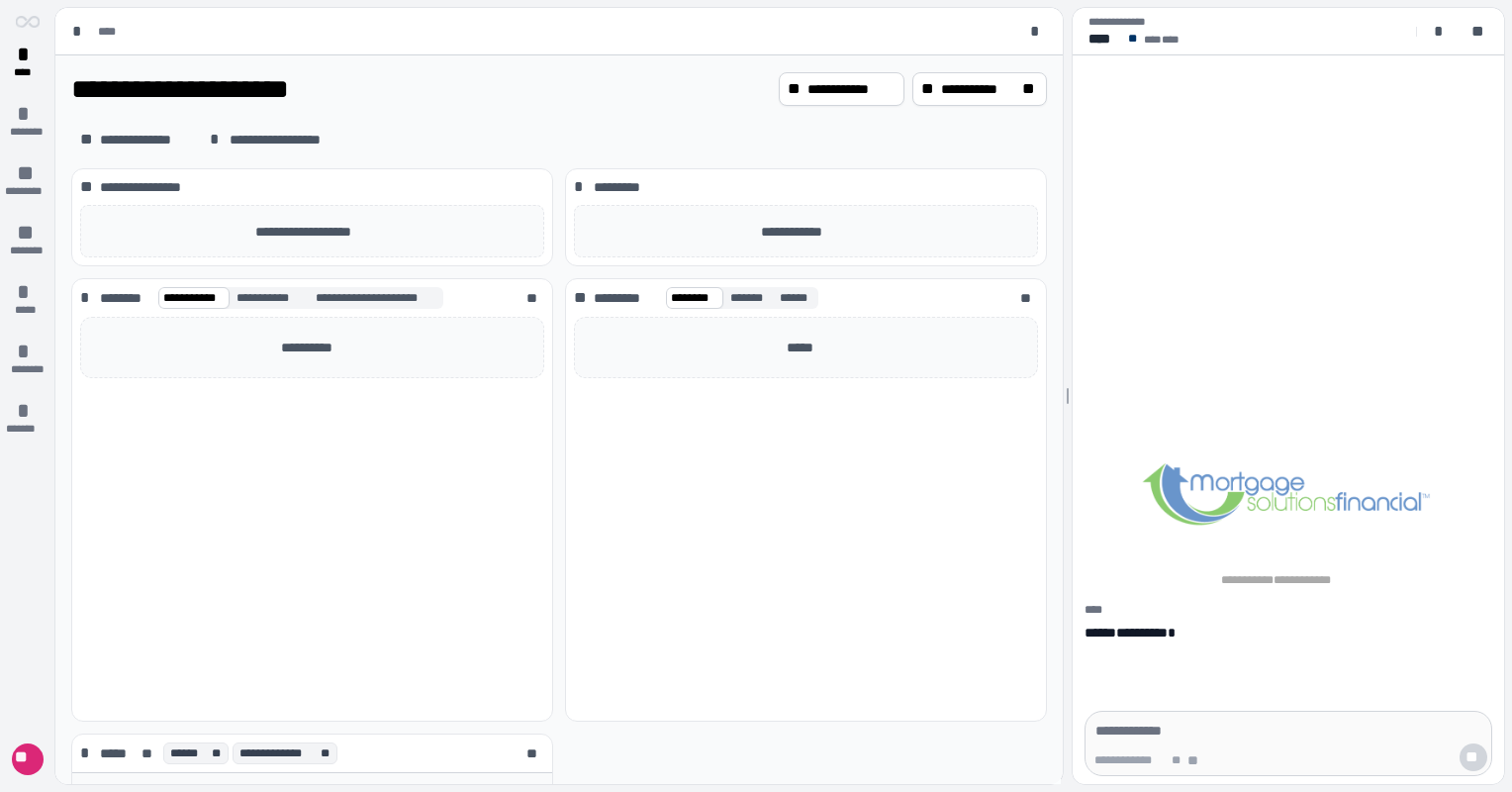 click on "**********" at bounding box center [1248, 32] 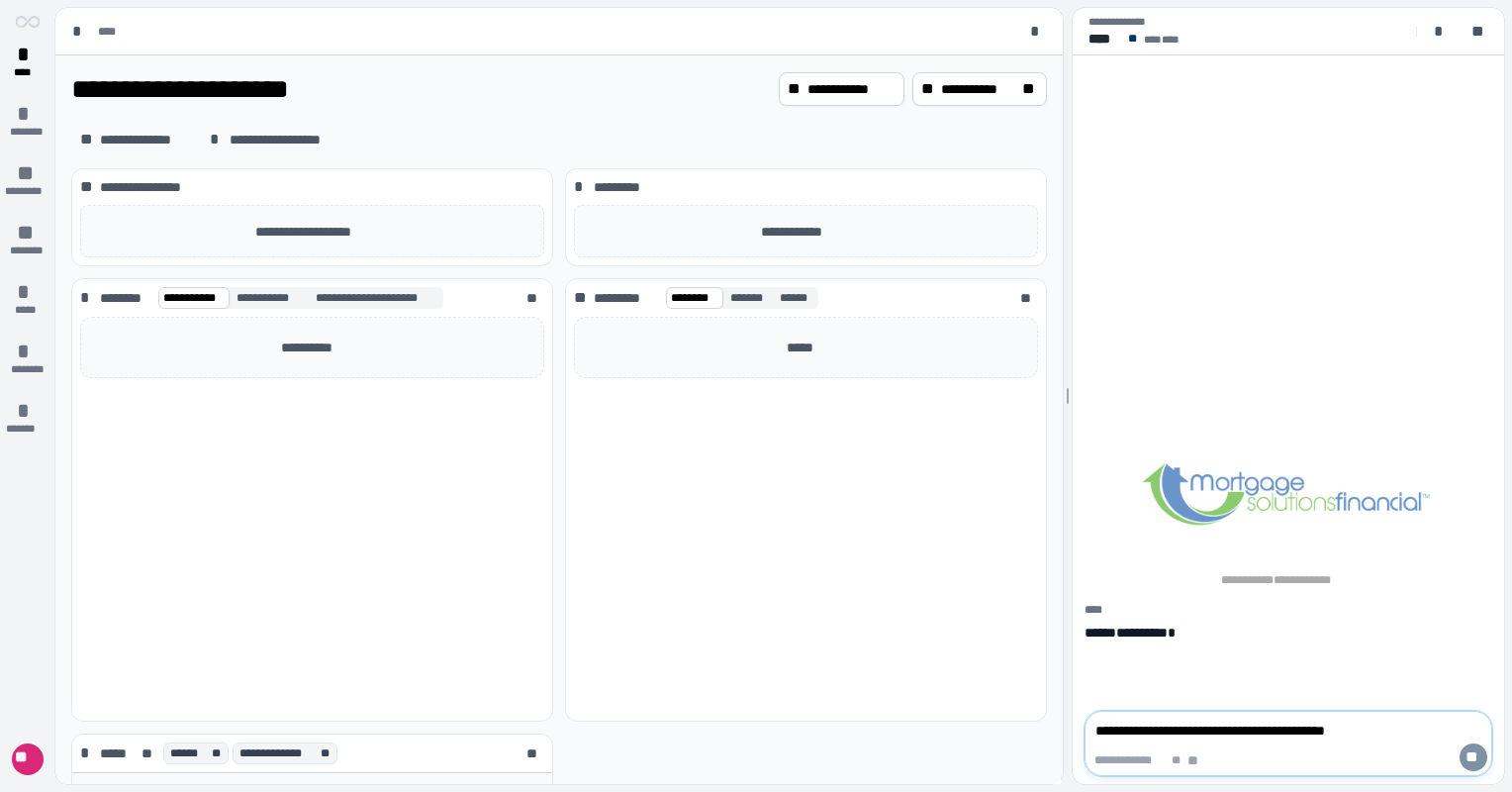 type on "**********" 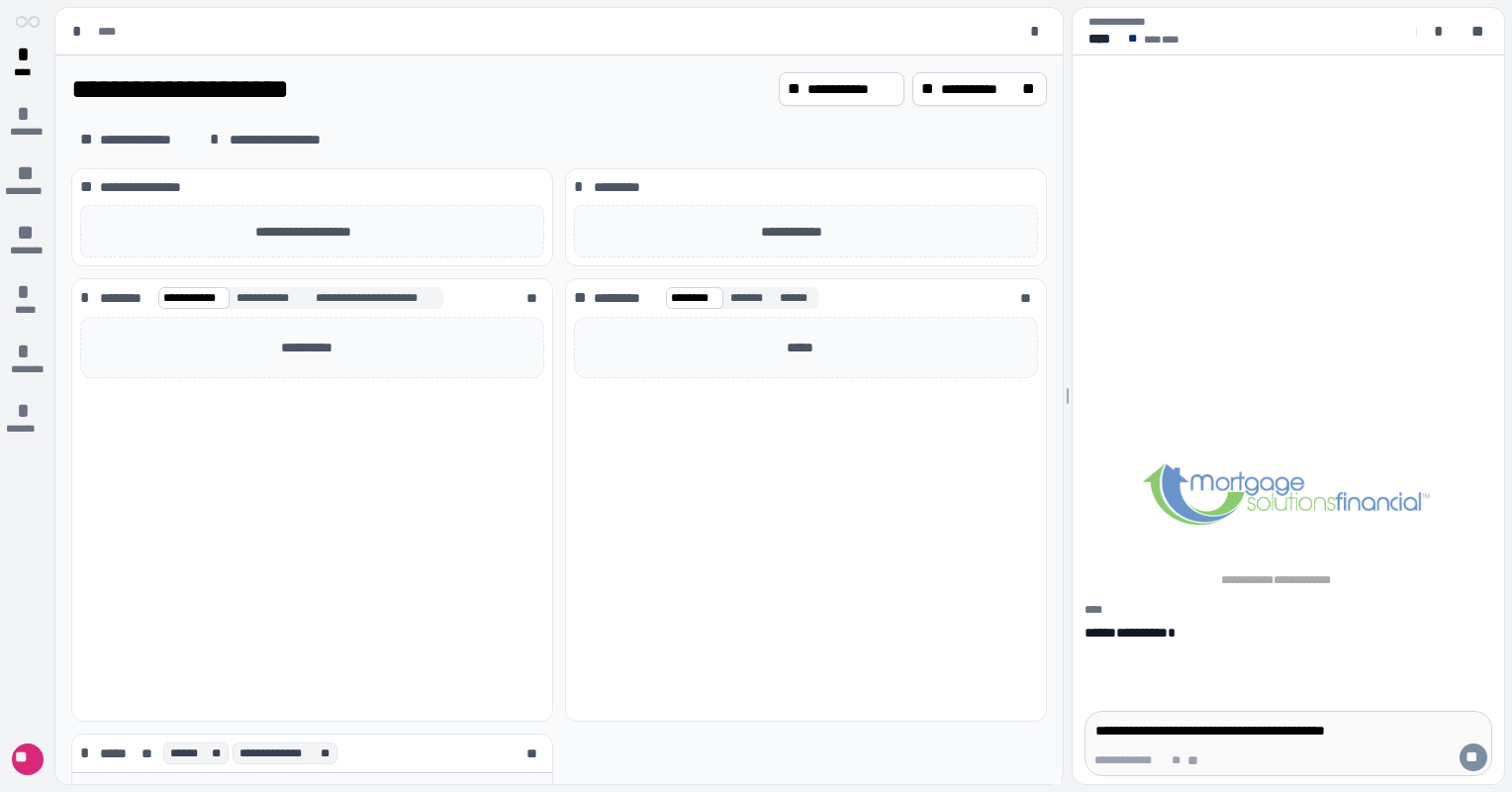 click on "**" at bounding box center (1473, 757) 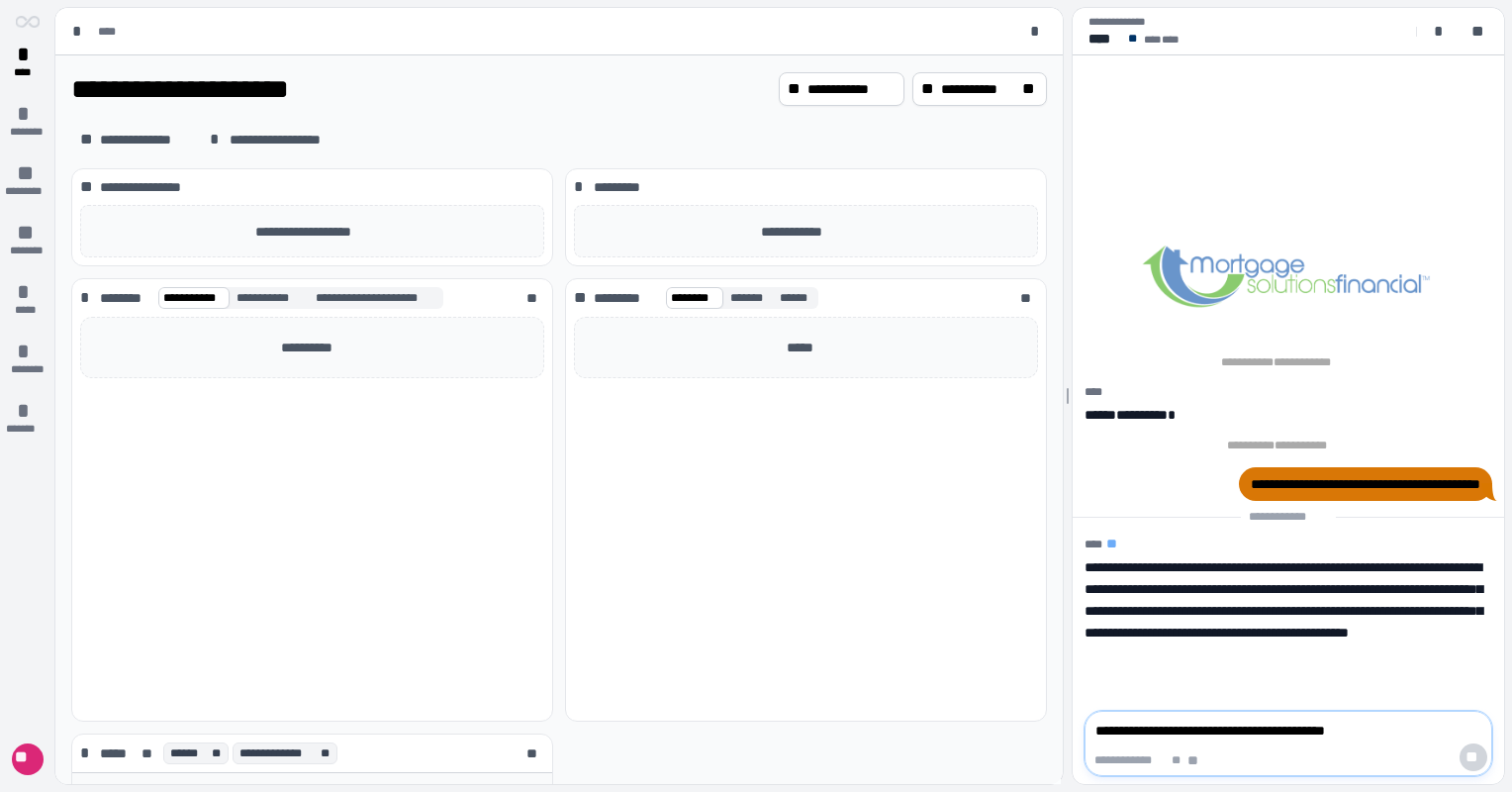 click on "**********" at bounding box center (1288, 731) 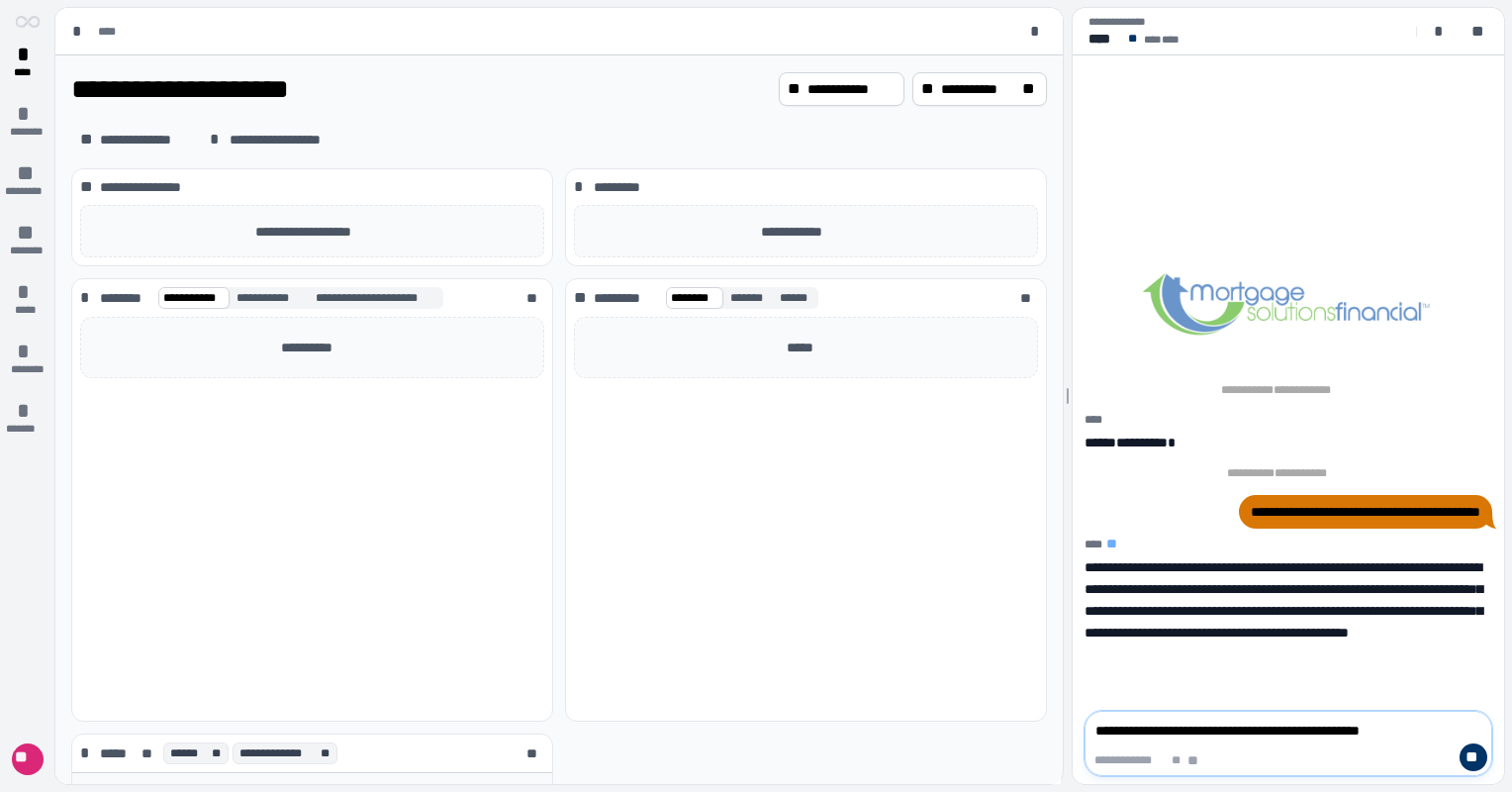 type on "**********" 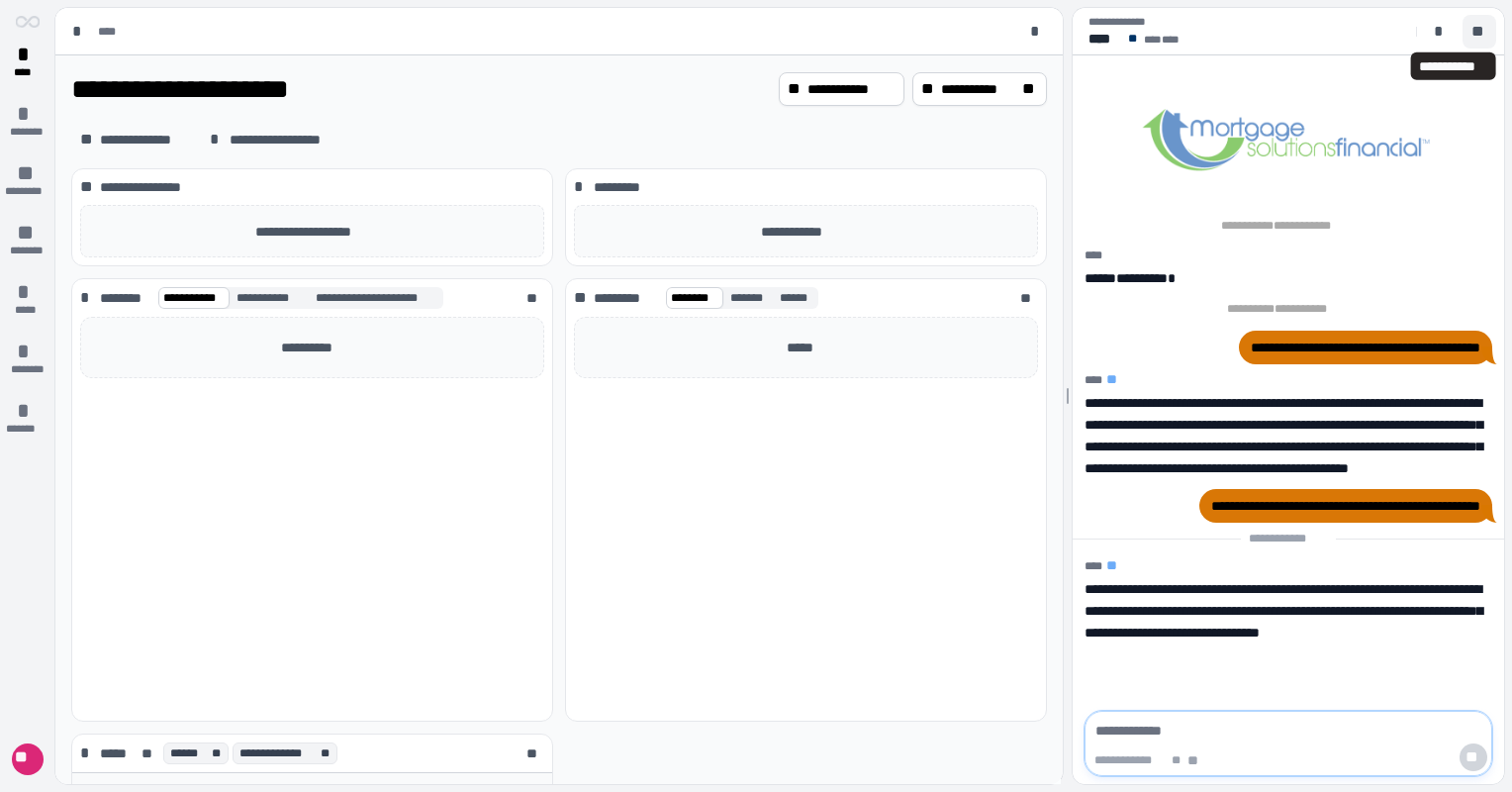 type 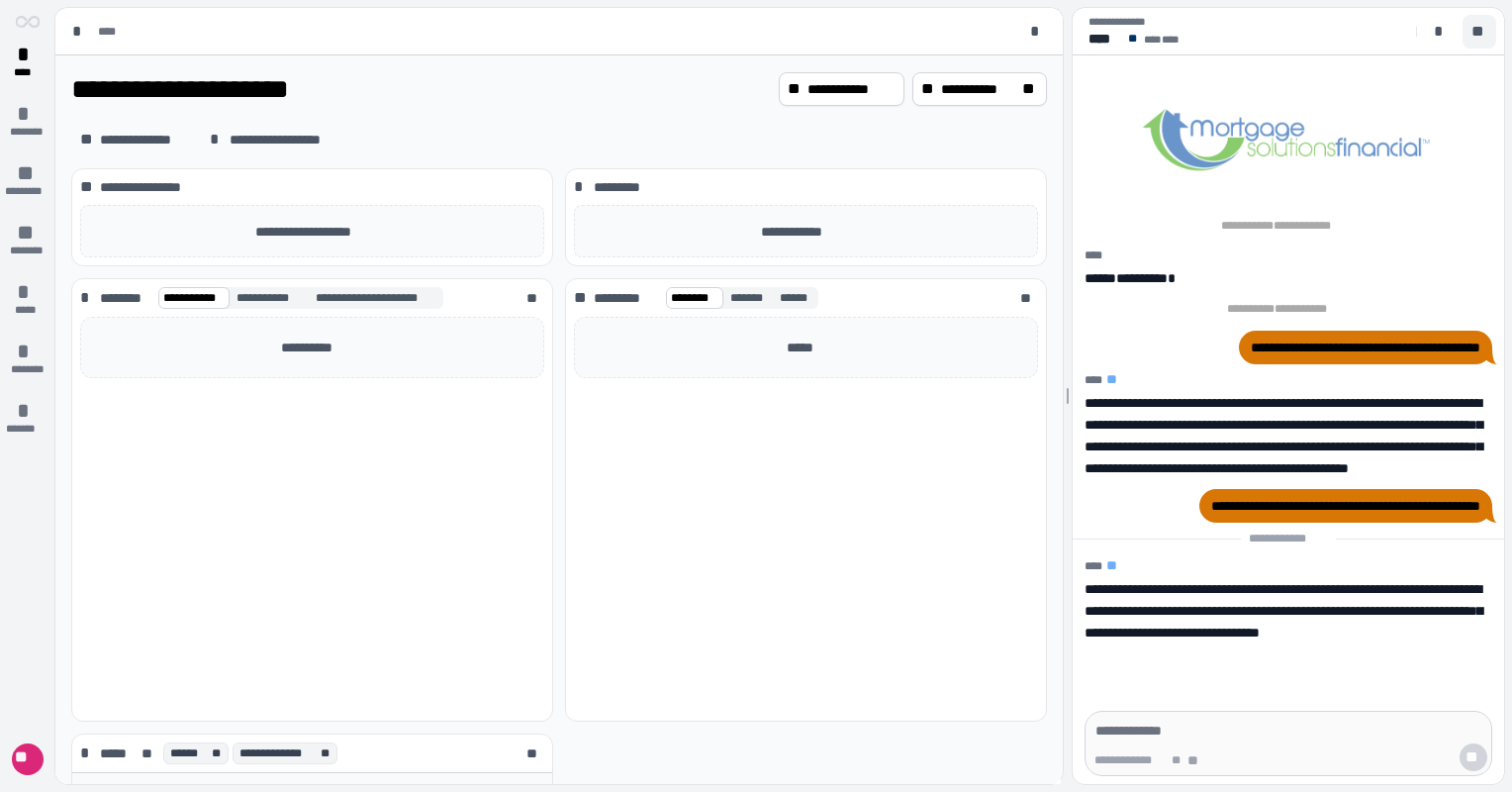 click on "**" at bounding box center (1479, 32) 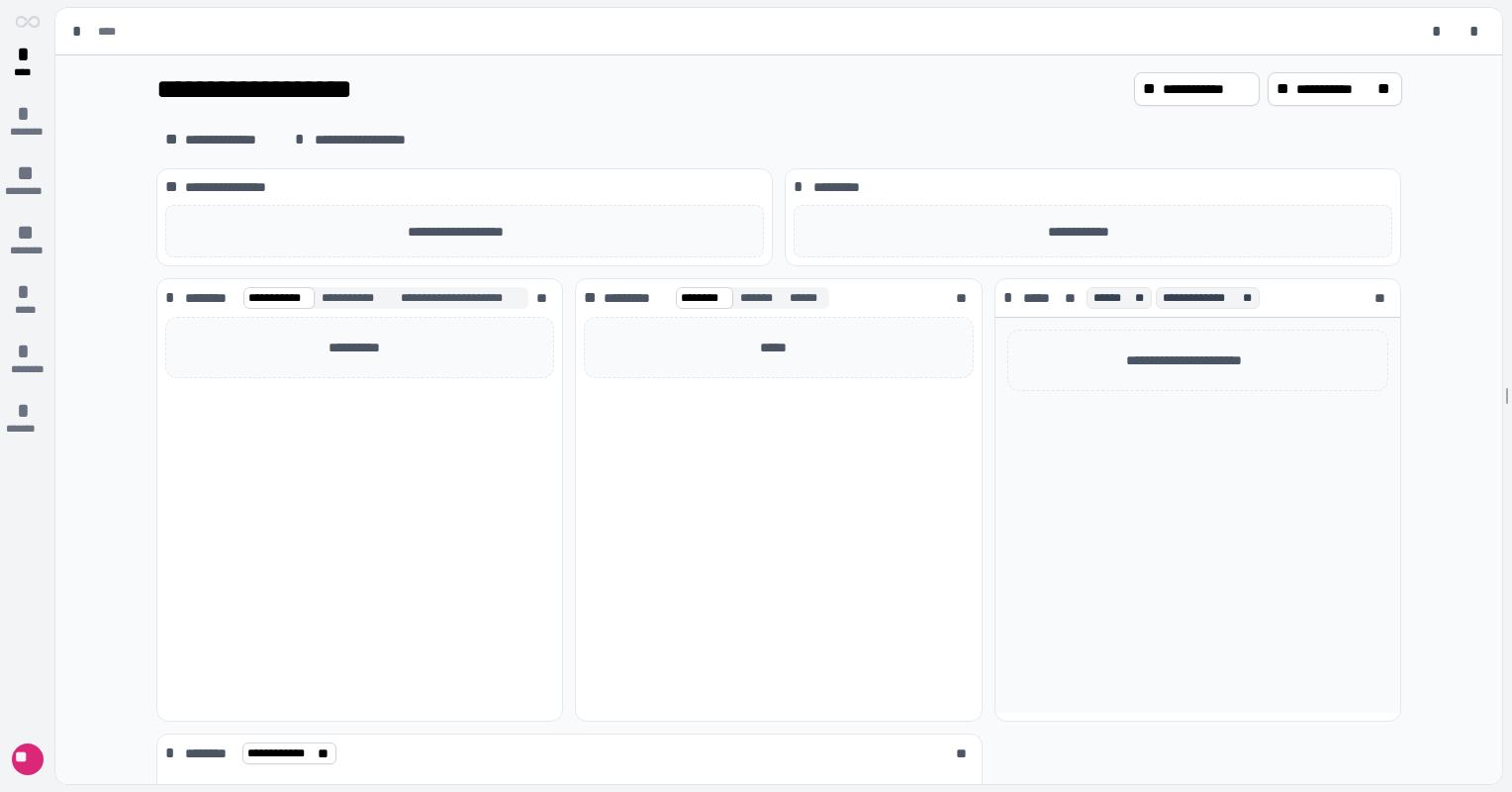 scroll, scrollTop: 0, scrollLeft: 0, axis: both 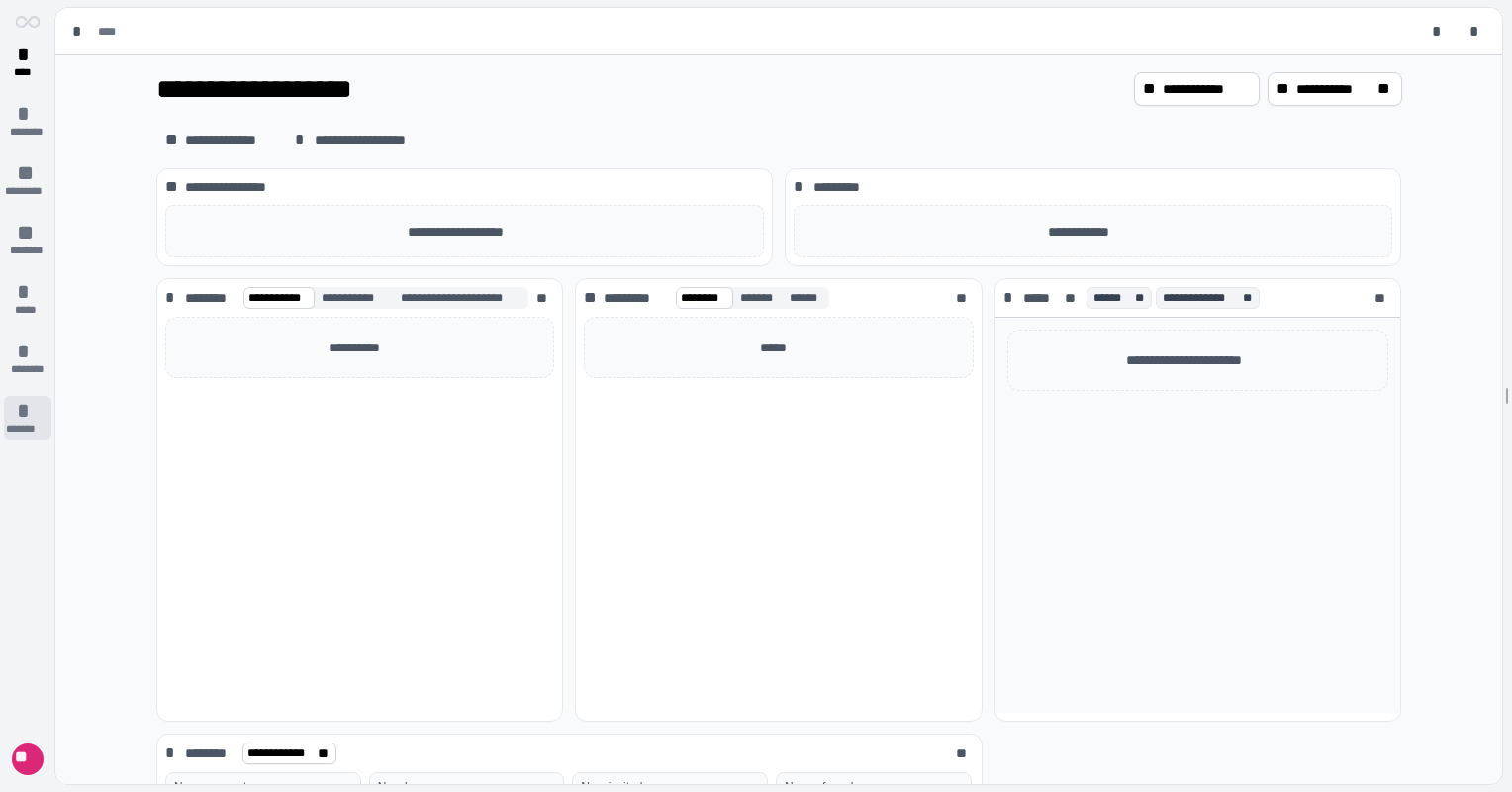 click on "* *******" at bounding box center [28, 418] 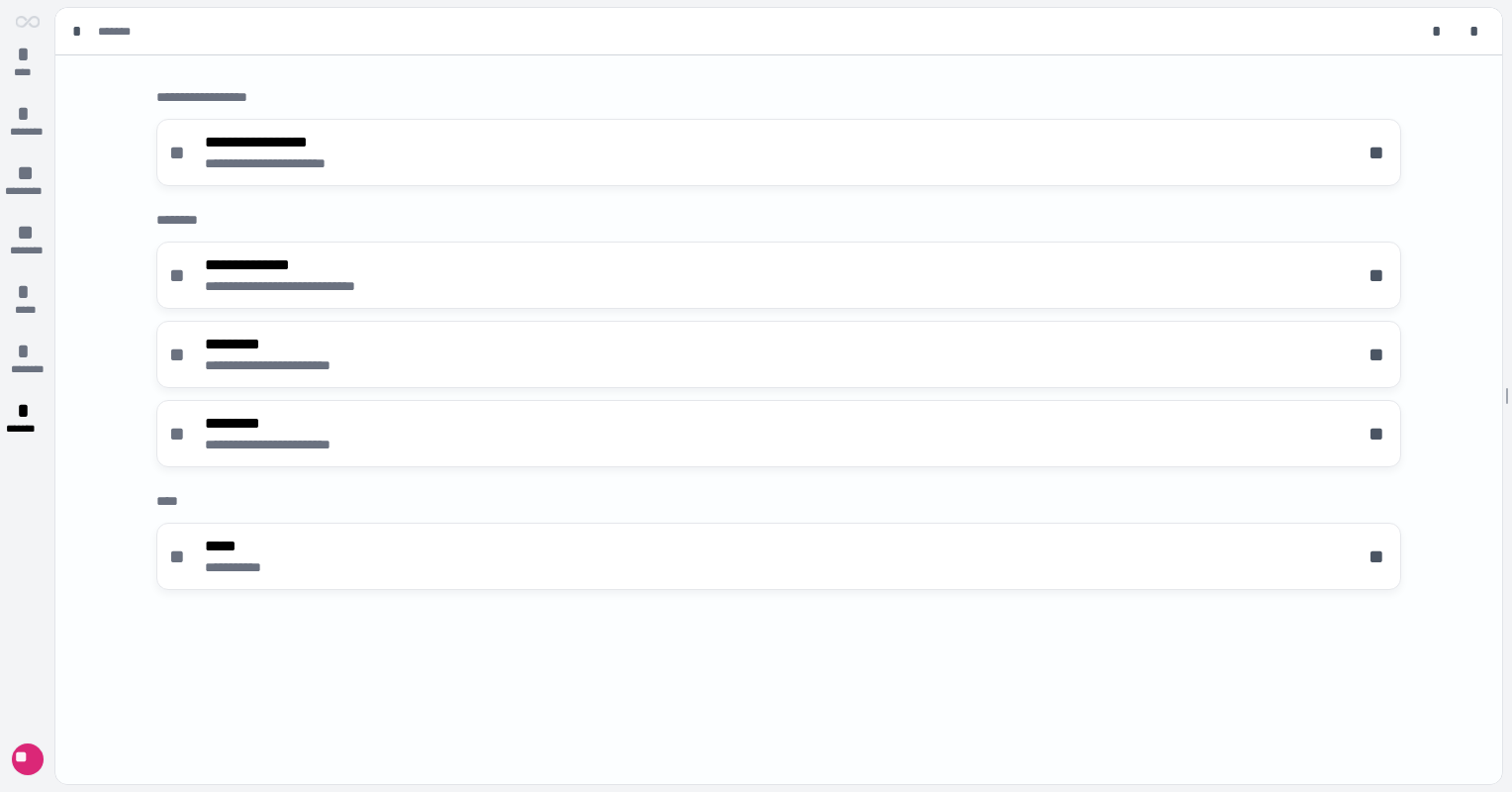 click on "**" at bounding box center (28, 759) 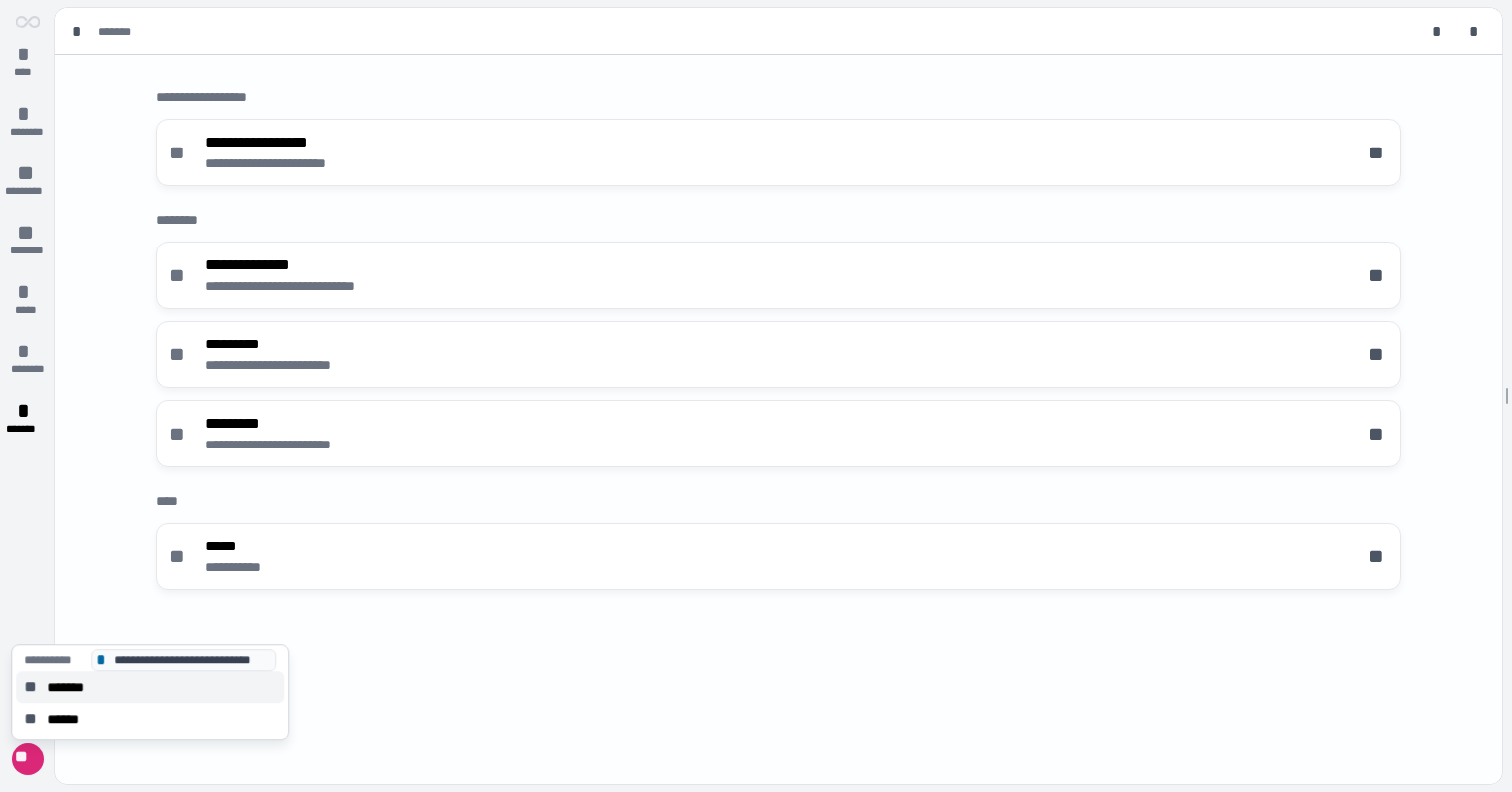click on "*******" at bounding box center [72, 687] 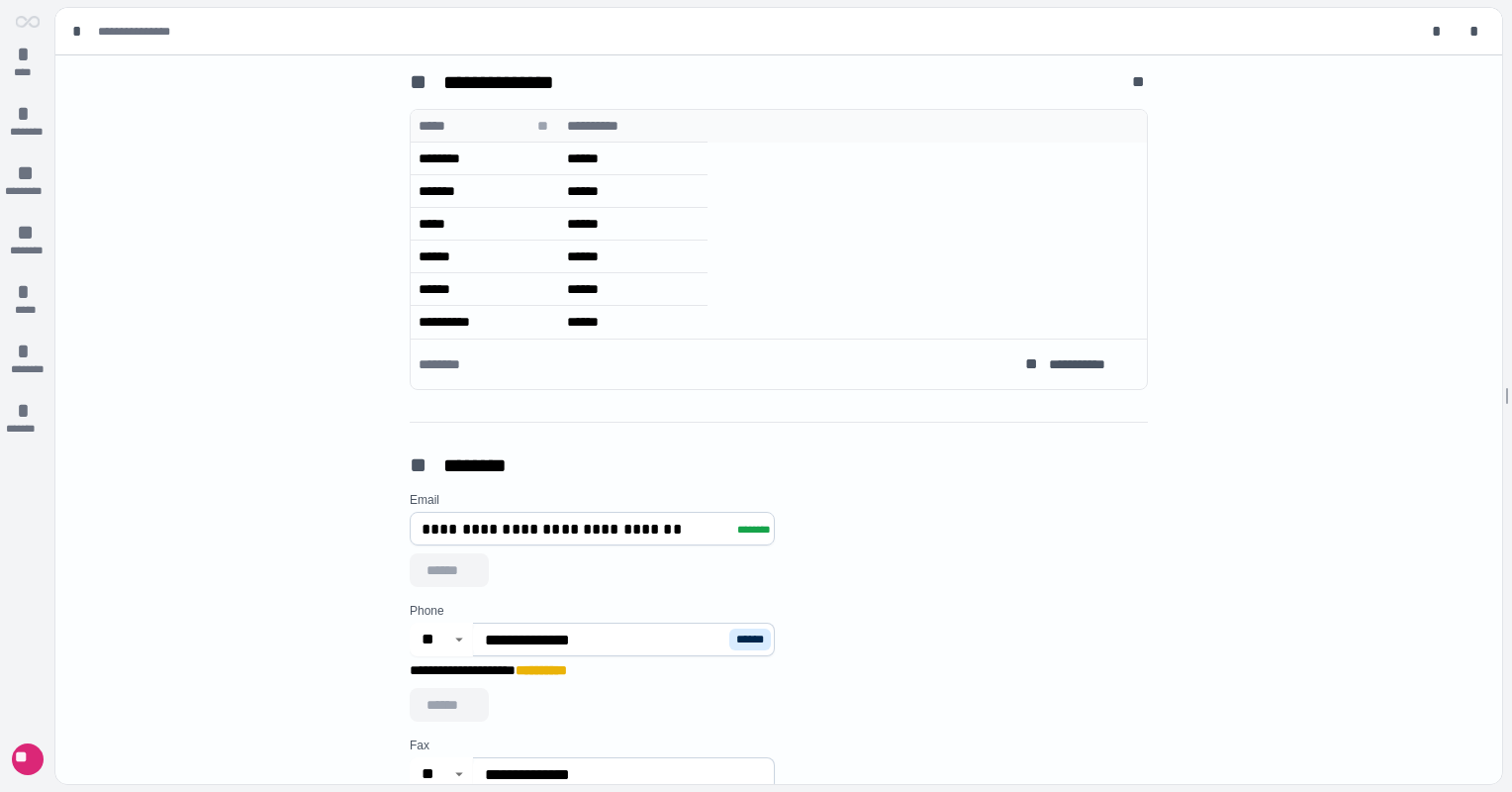 scroll, scrollTop: 693, scrollLeft: 0, axis: vertical 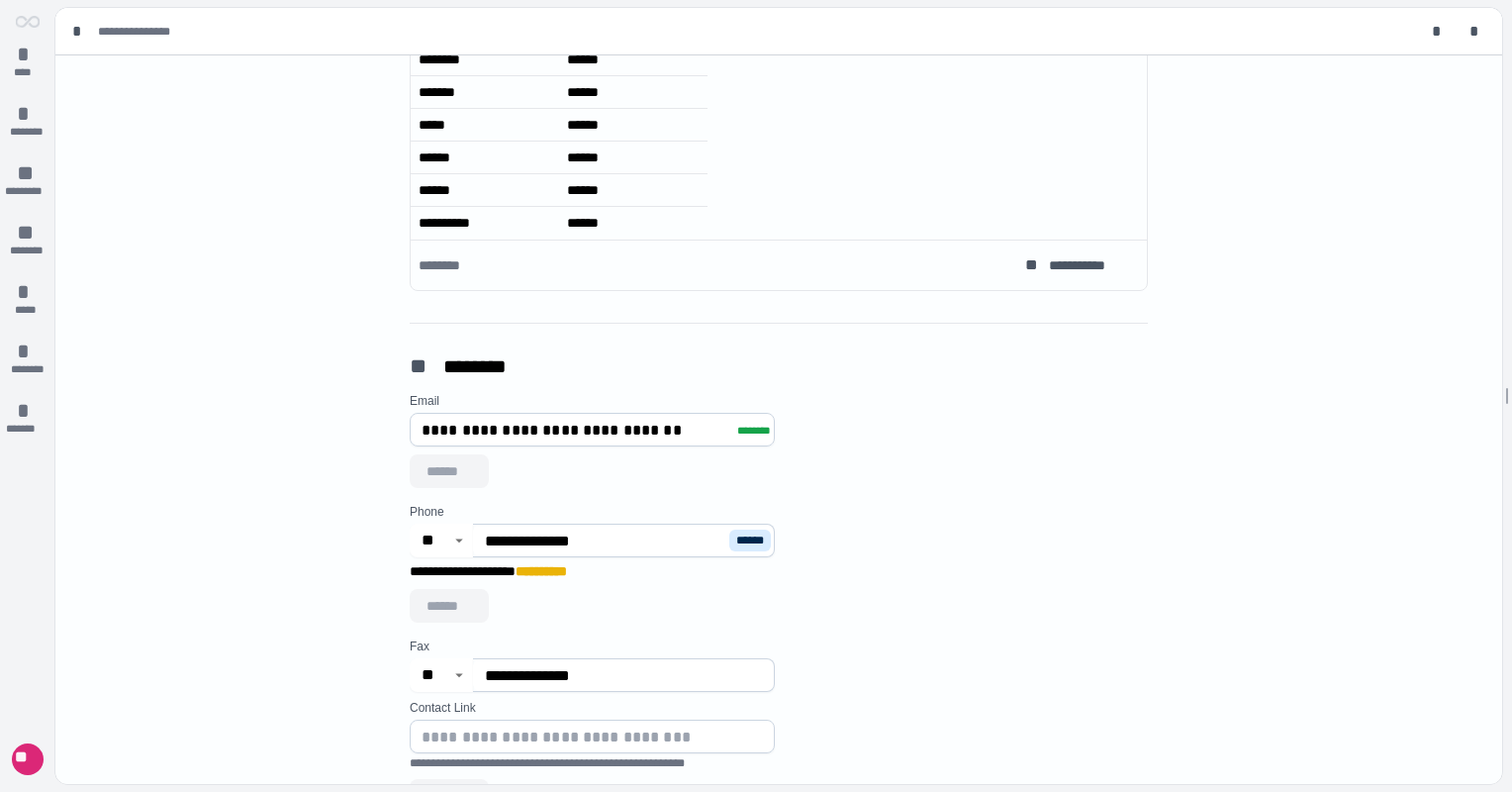 click on "**********" at bounding box center [605, 541] 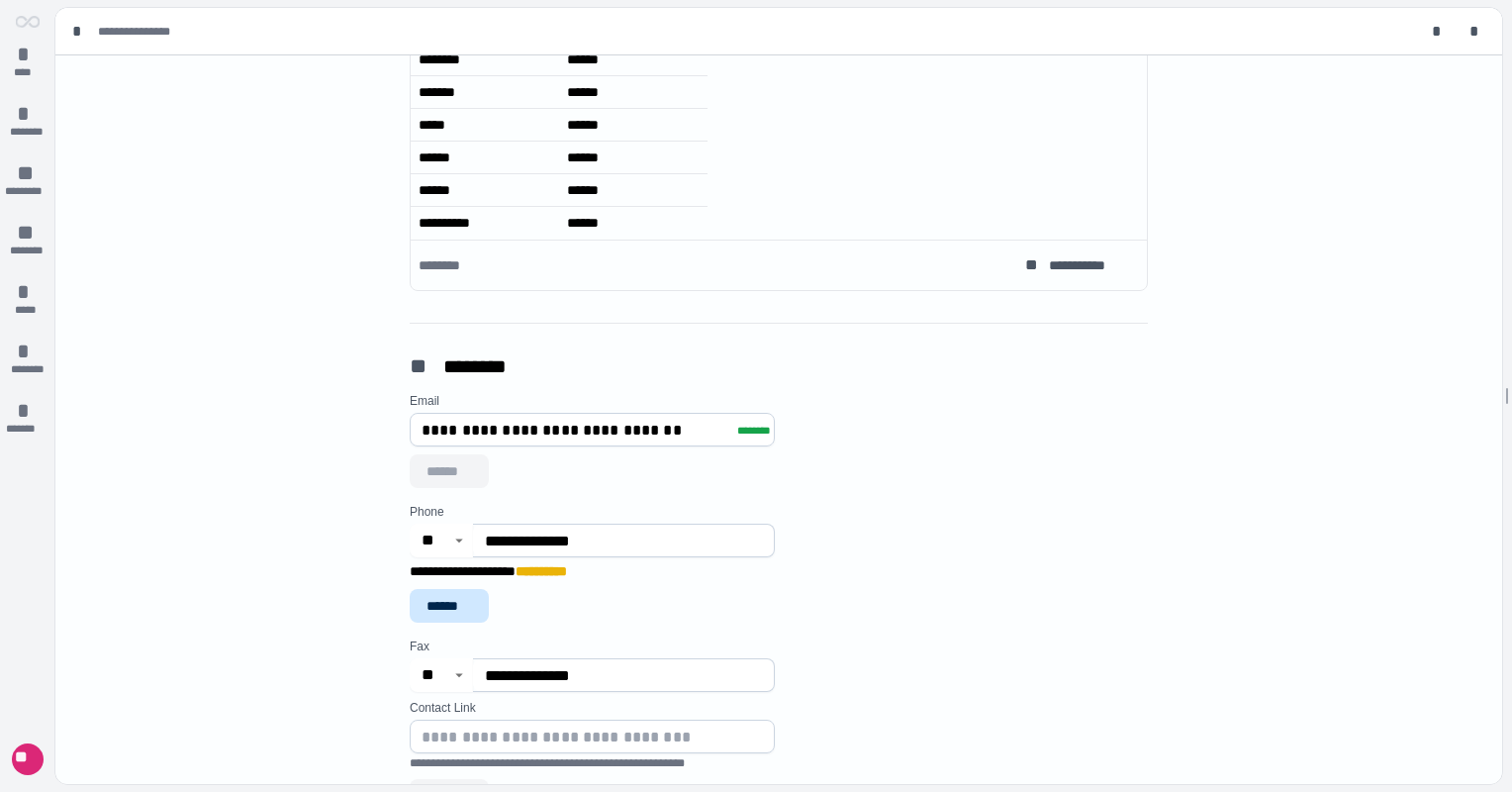 type on "**********" 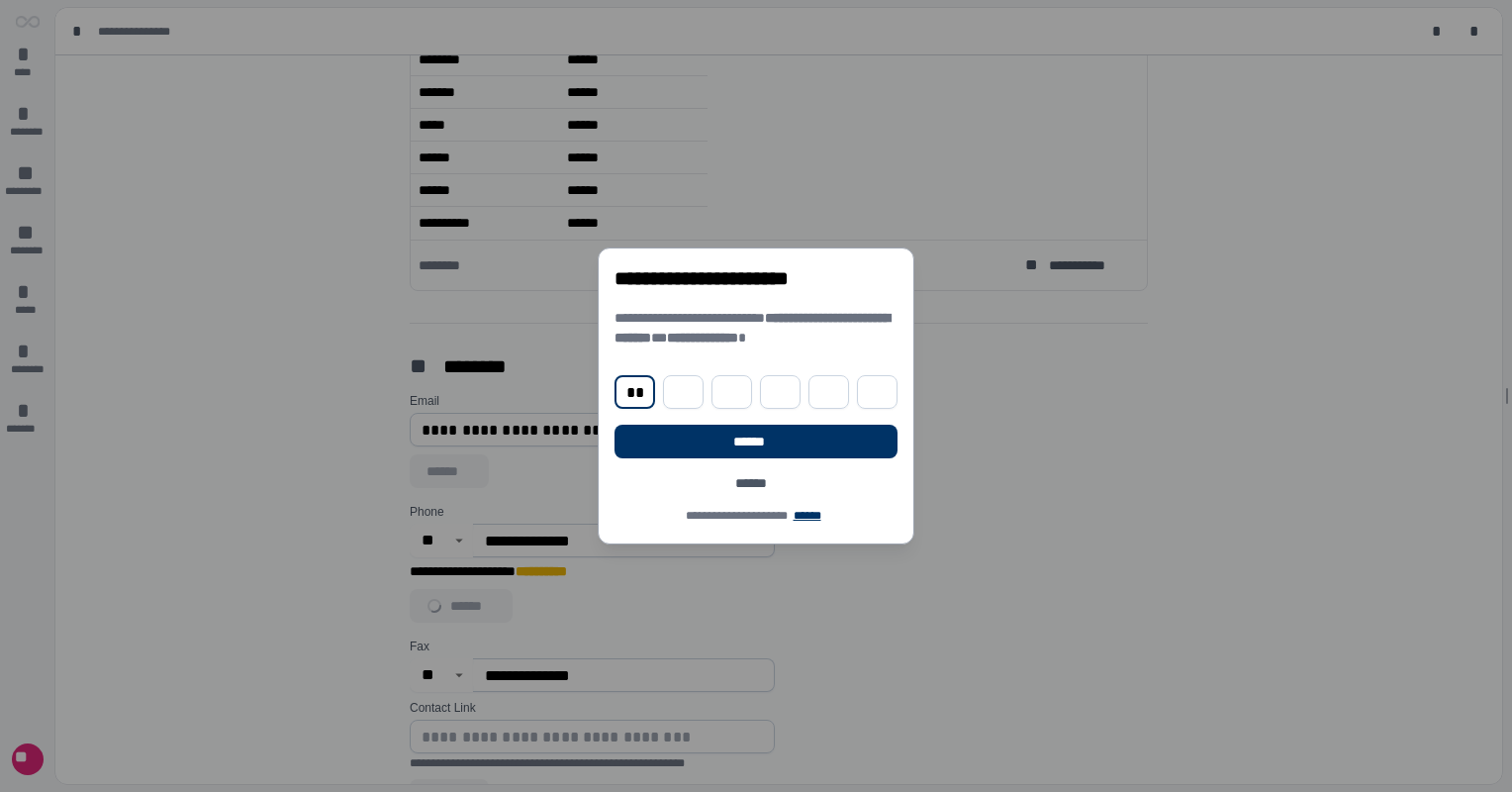 type on "*" 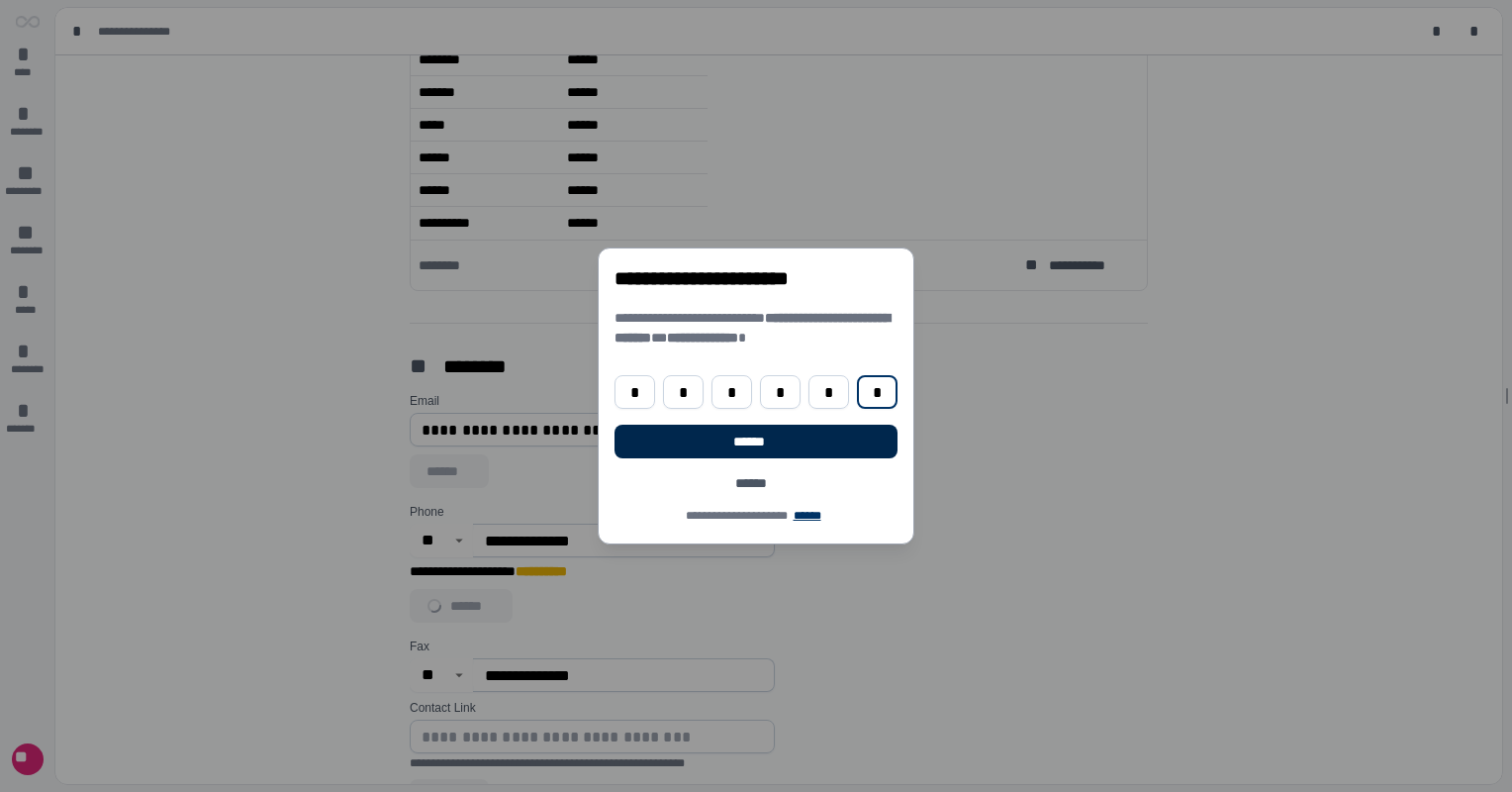 click on "******" at bounding box center [755, 442] 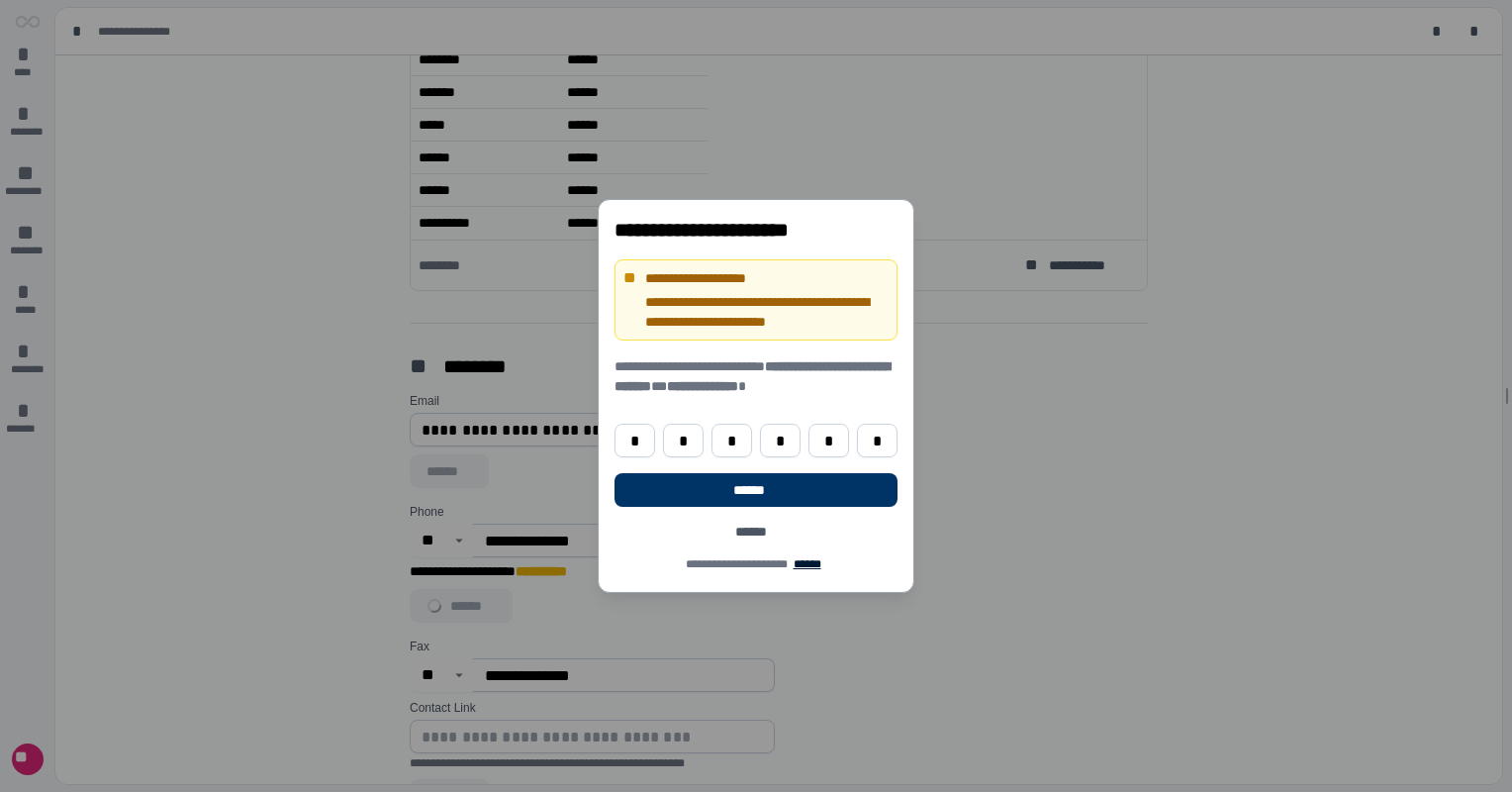 click on "******" at bounding box center (806, 564) 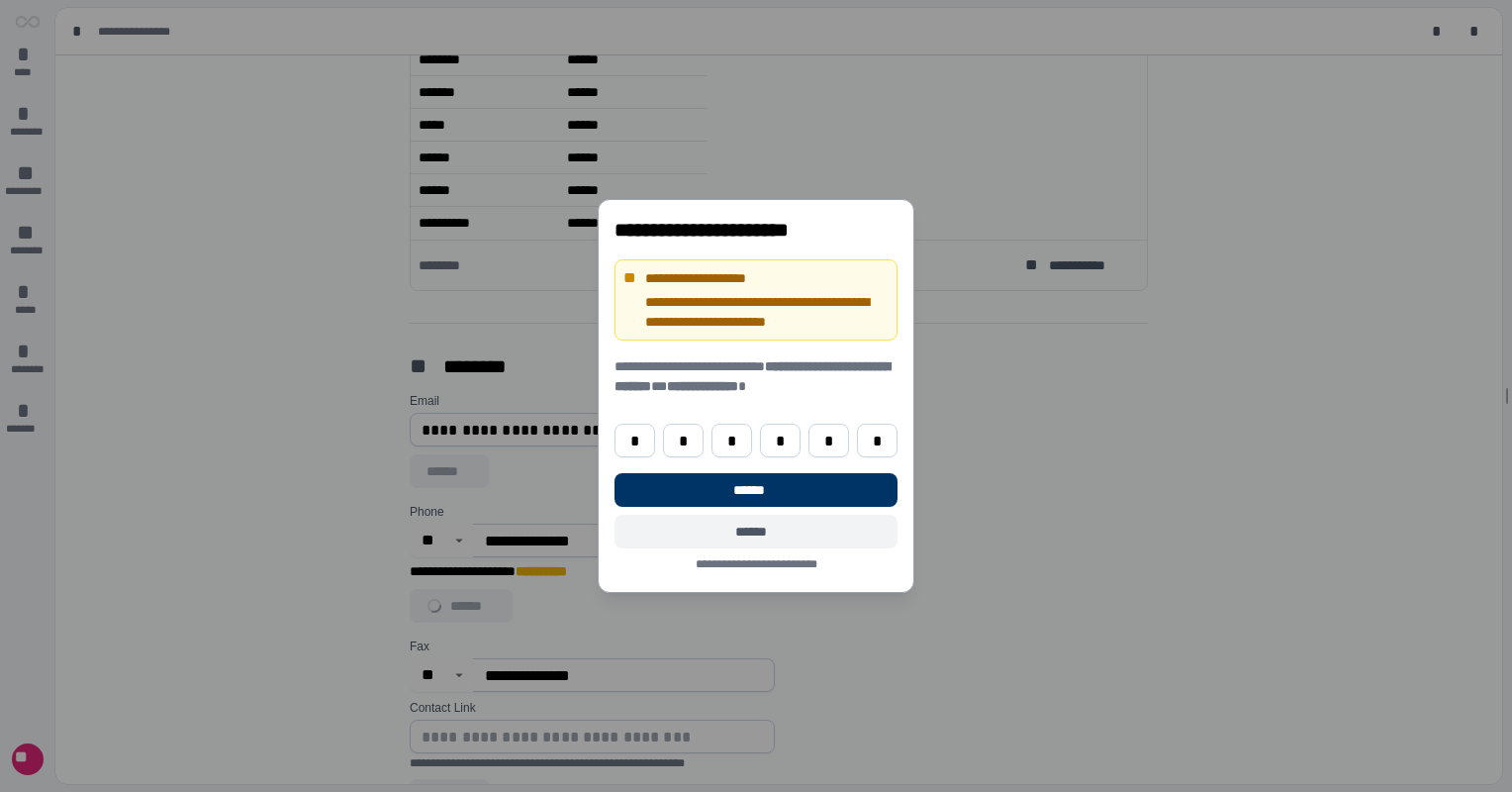 click on "******" at bounding box center [756, 532] 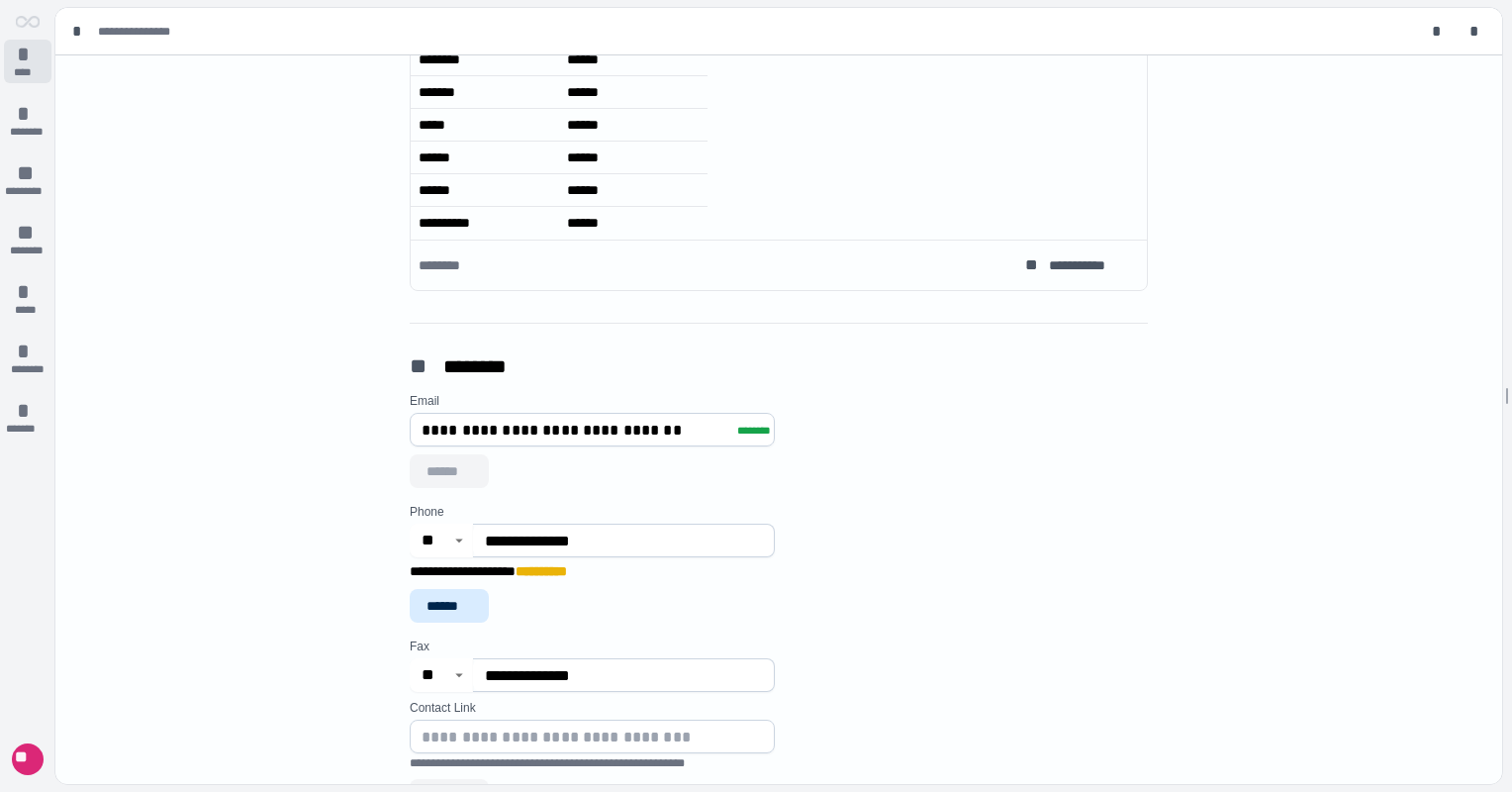 click on "*" at bounding box center (28, 54) 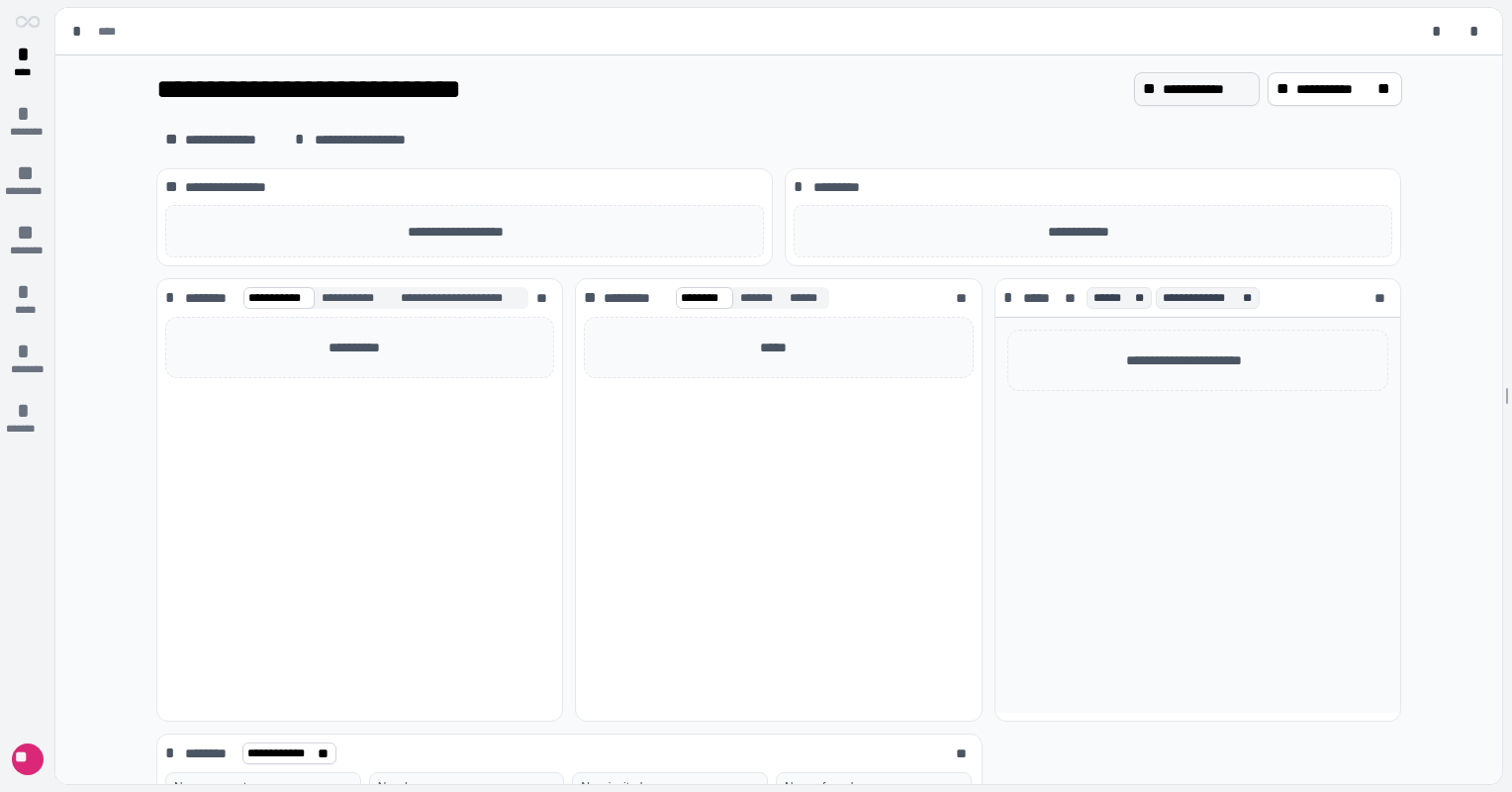click on "**********" at bounding box center [1206, 89] 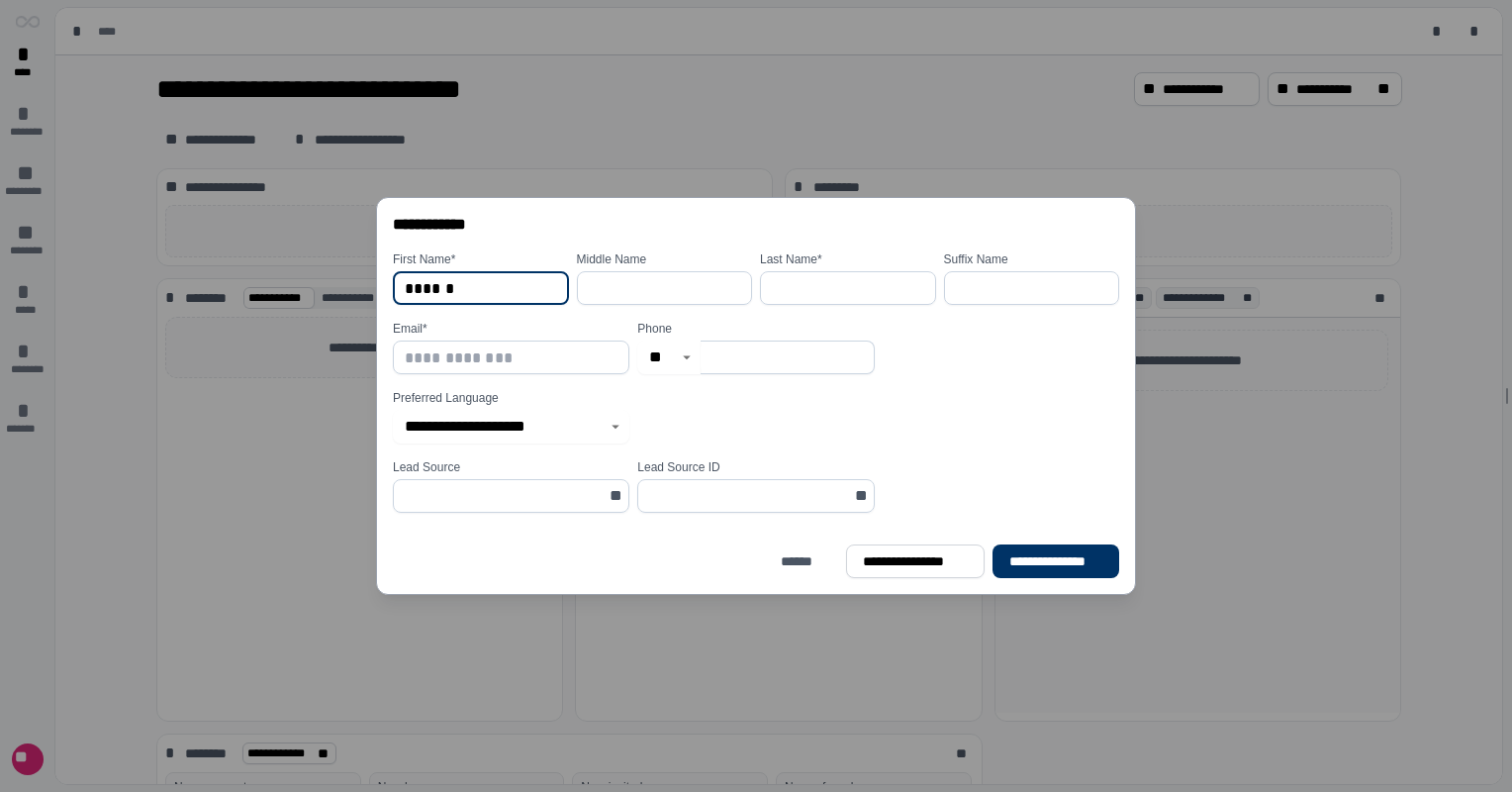 type on "******" 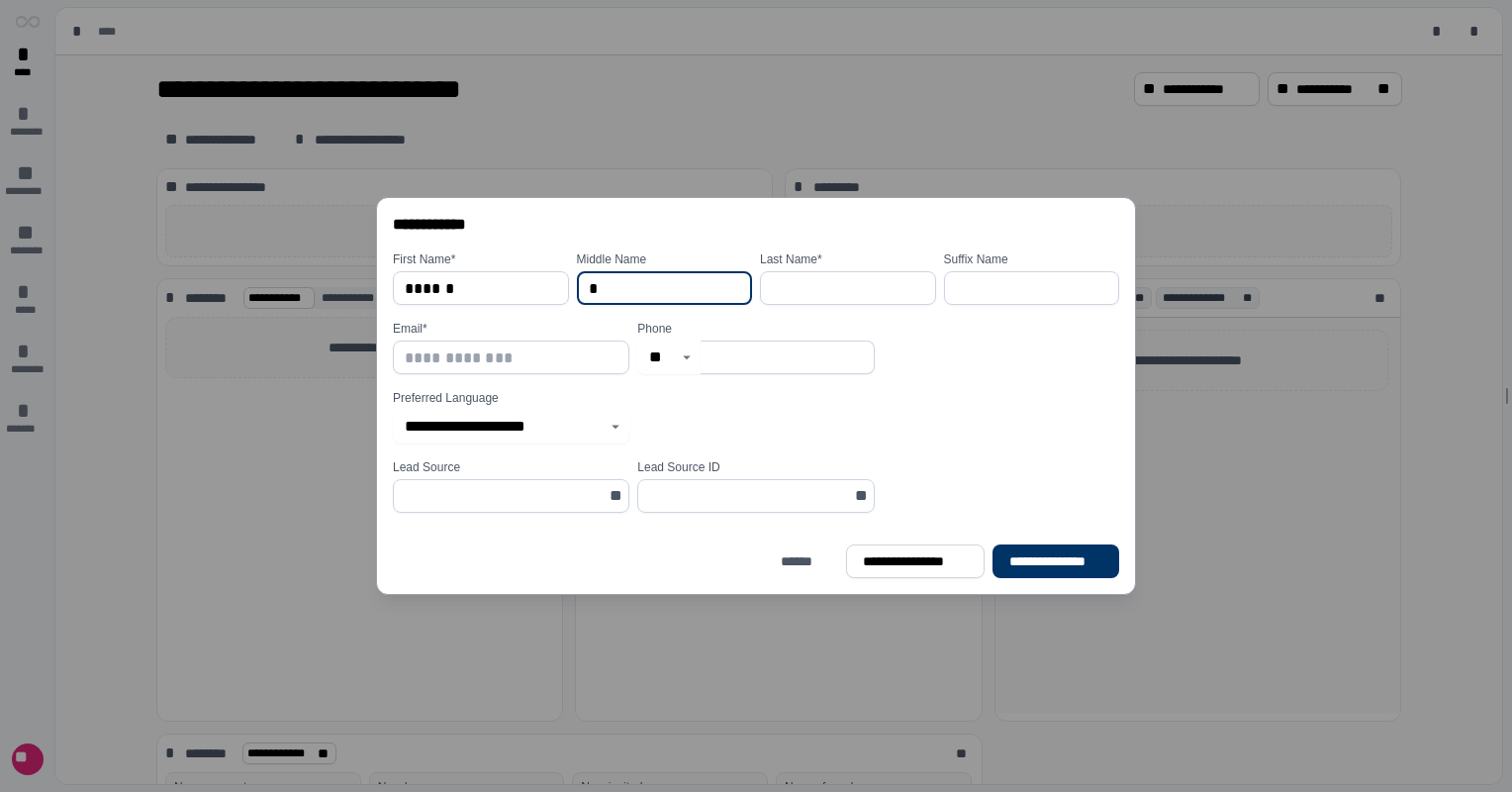 type on "*" 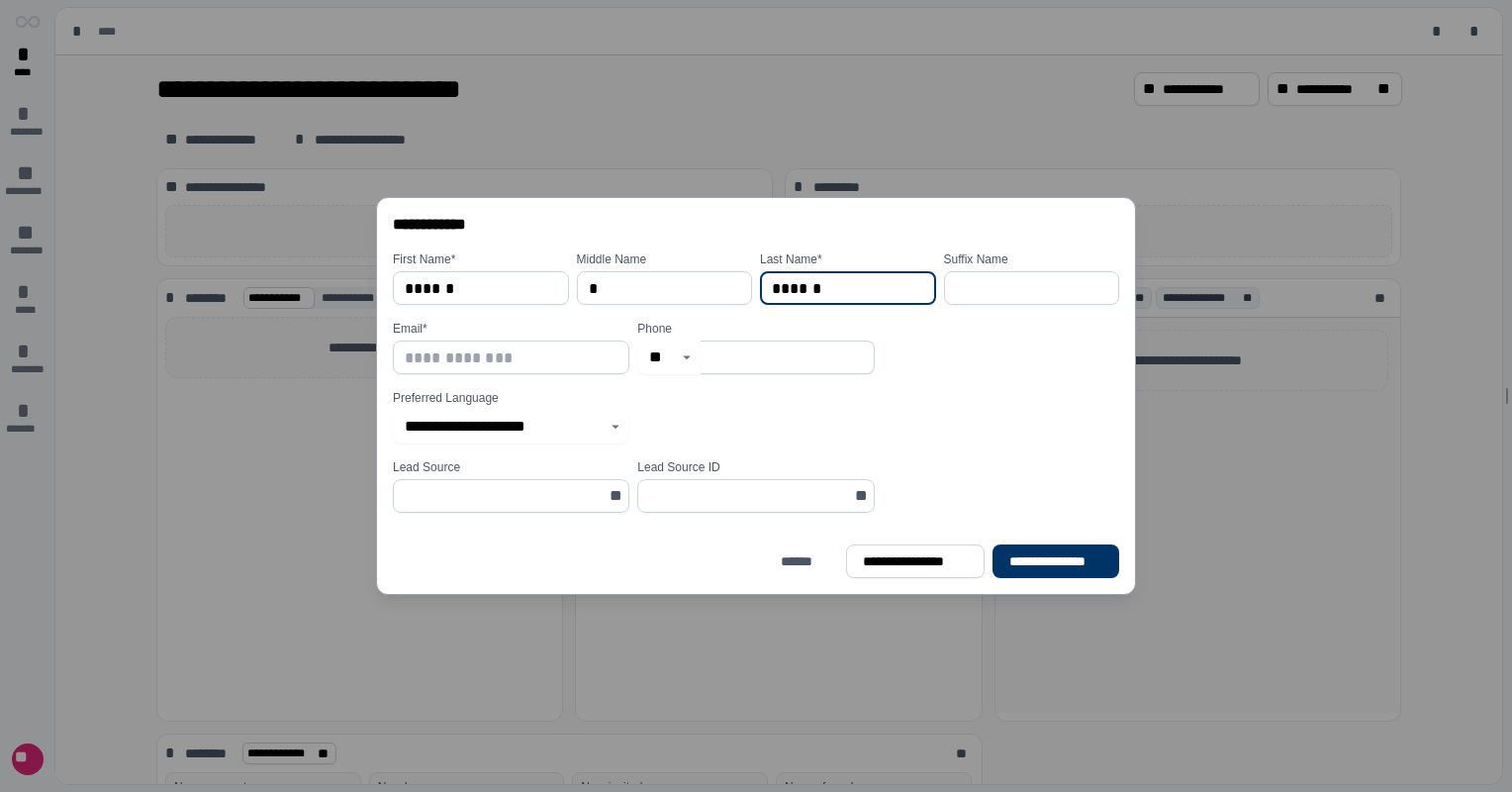 type on "******" 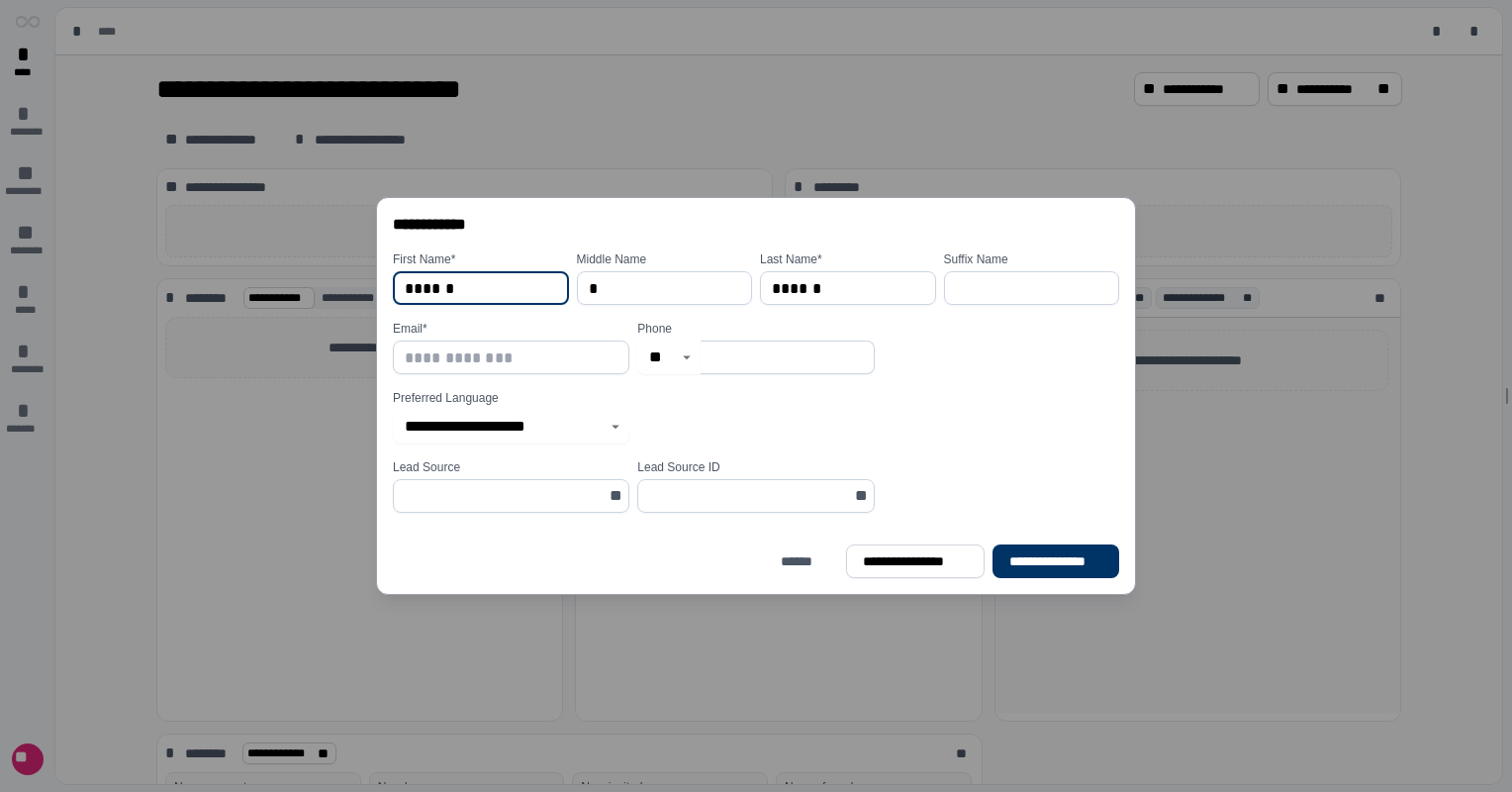 drag, startPoint x: 457, startPoint y: 285, endPoint x: 313, endPoint y: 266, distance: 145.24806 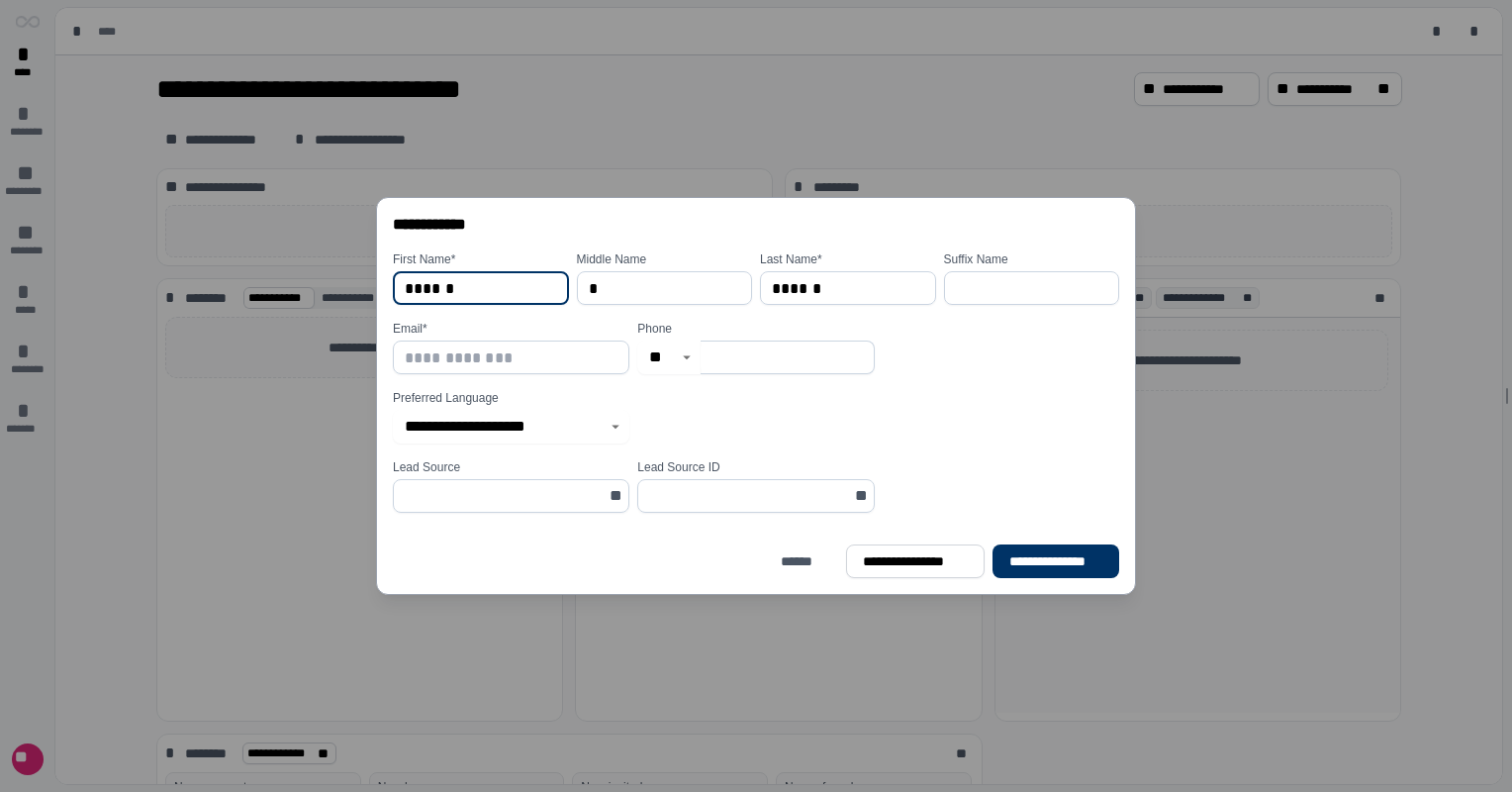click on "**********" at bounding box center (756, 396) 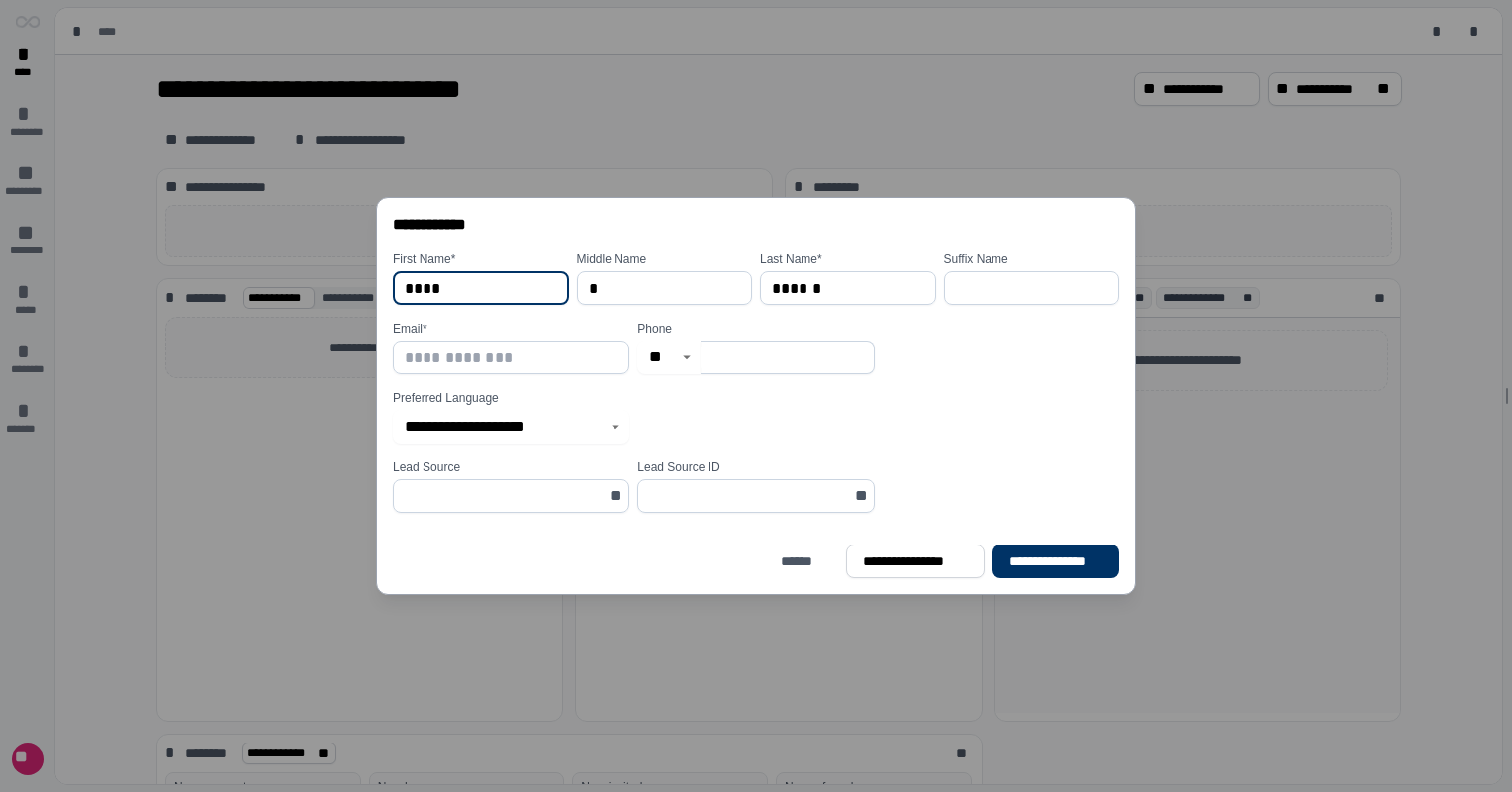 type on "****" 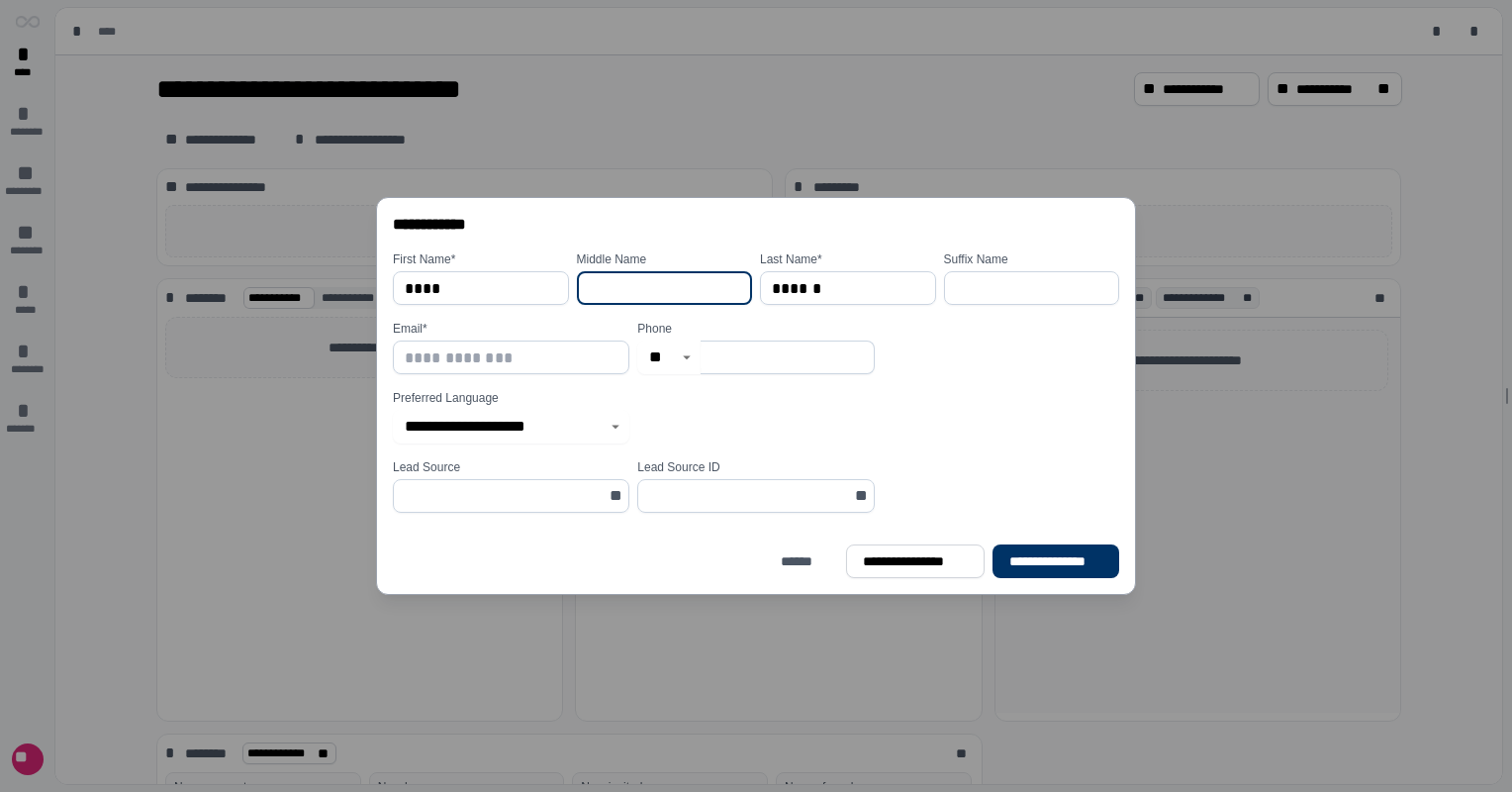type 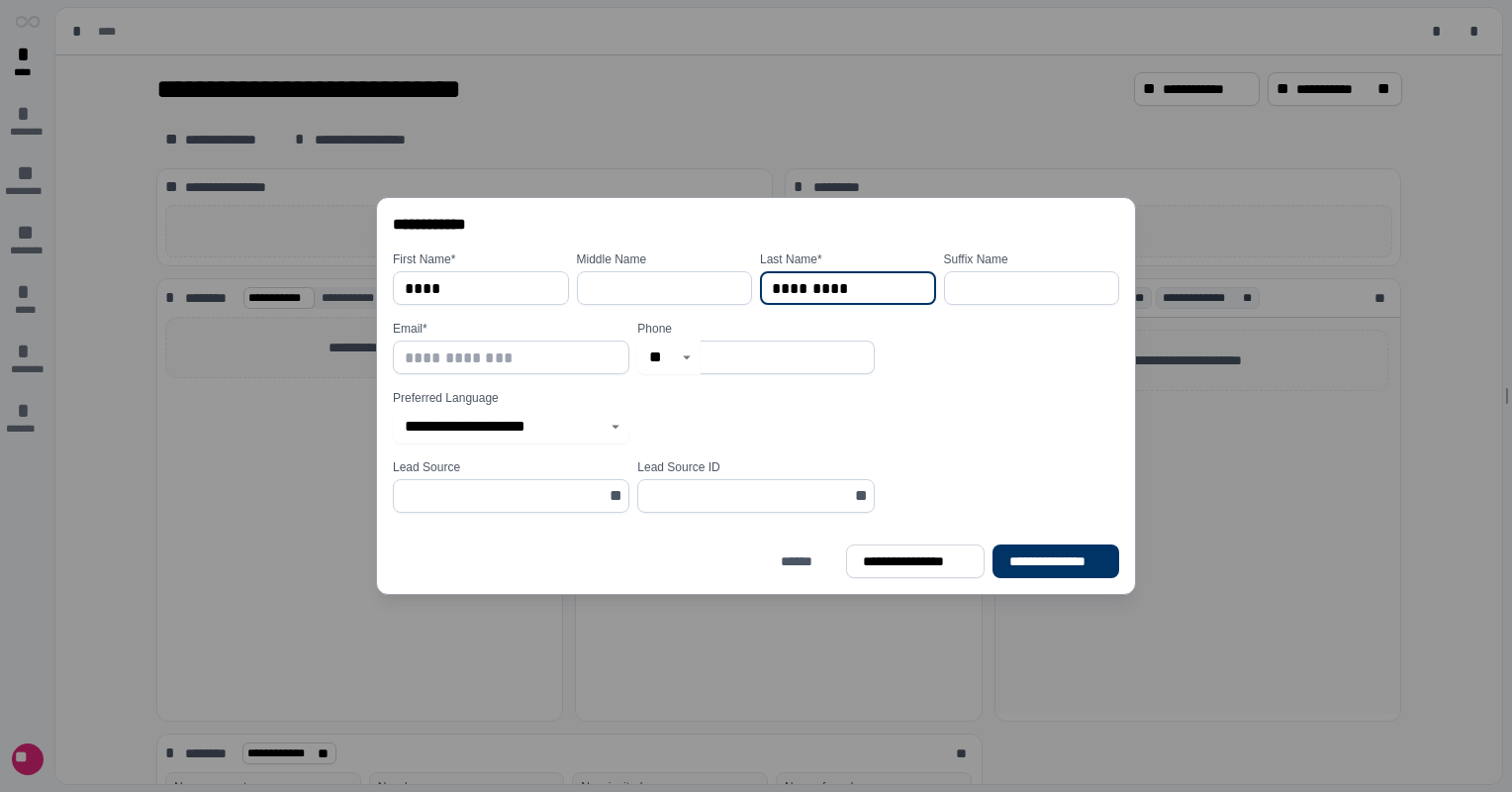 type on "*********" 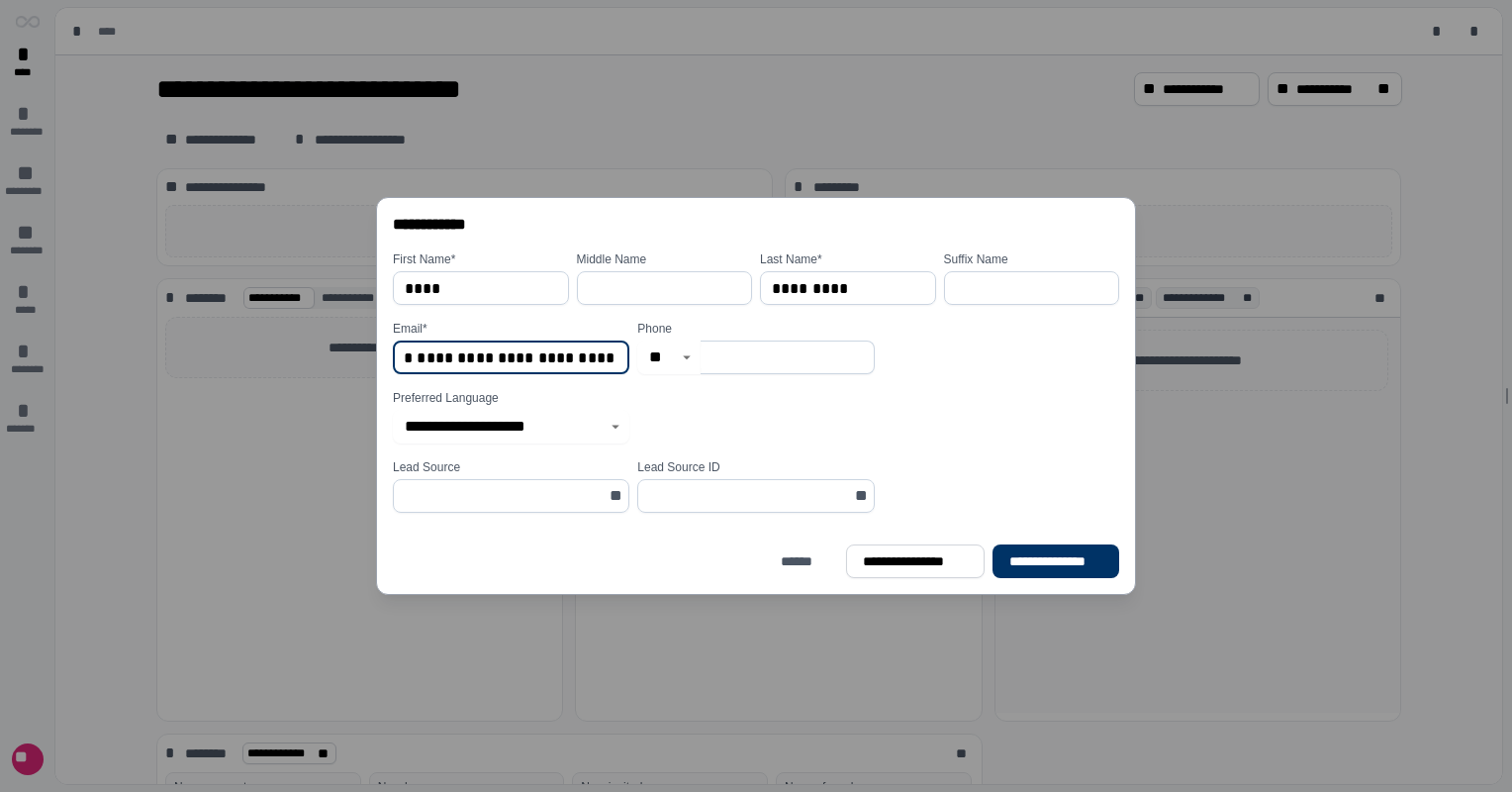 scroll, scrollTop: 0, scrollLeft: 74, axis: horizontal 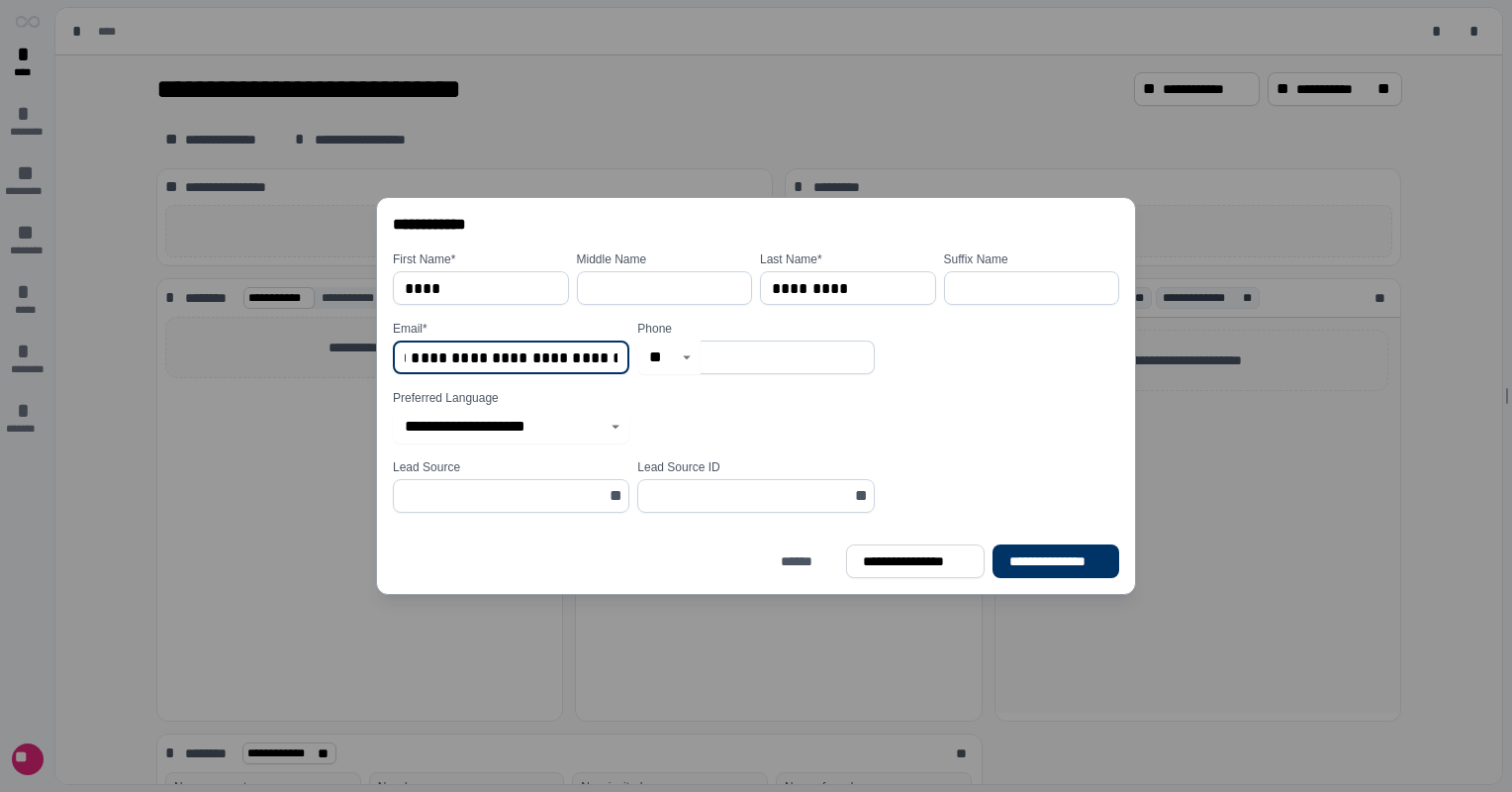 type on "**********" 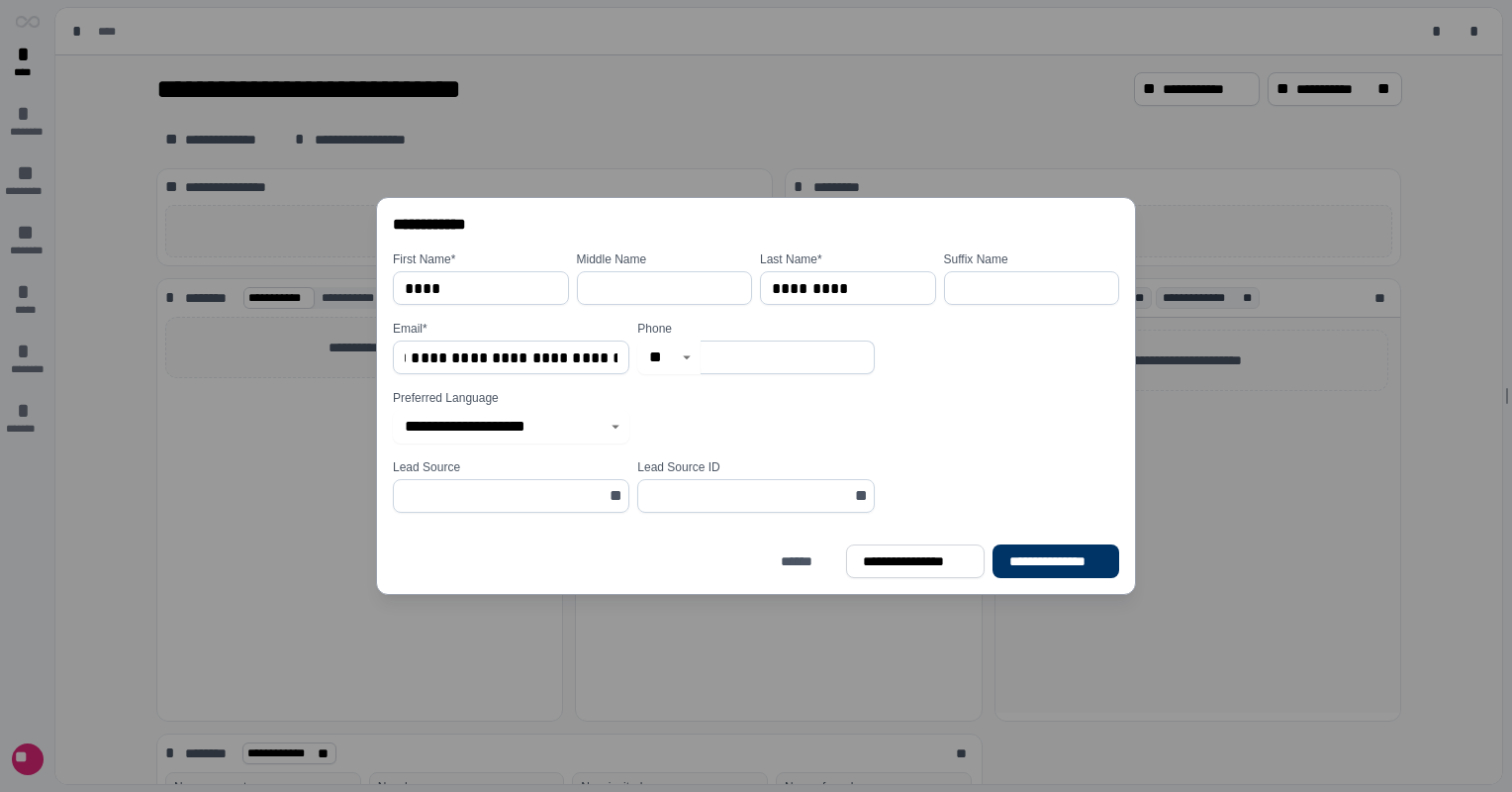scroll, scrollTop: 0, scrollLeft: 0, axis: both 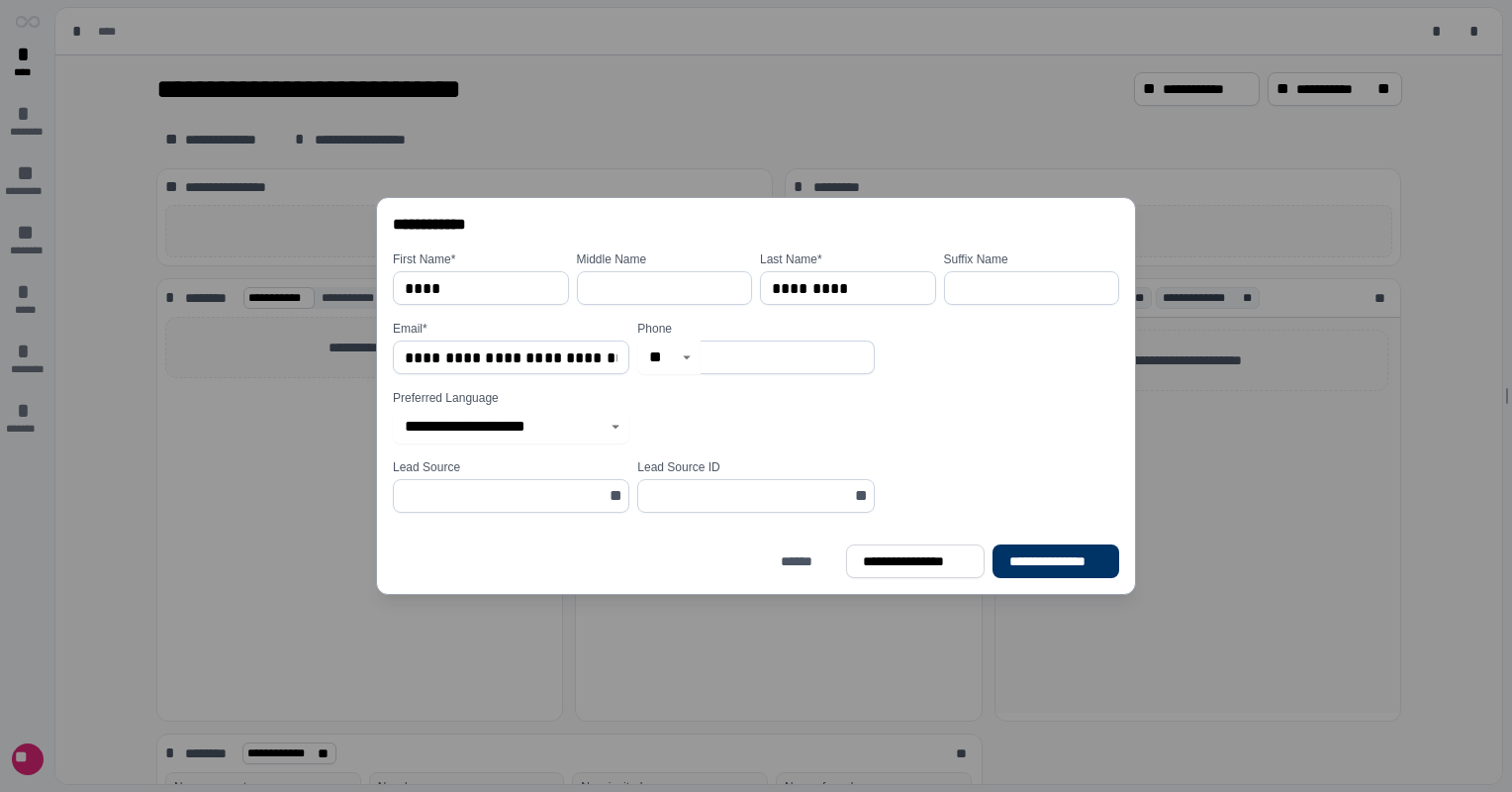 click at bounding box center [787, 357] 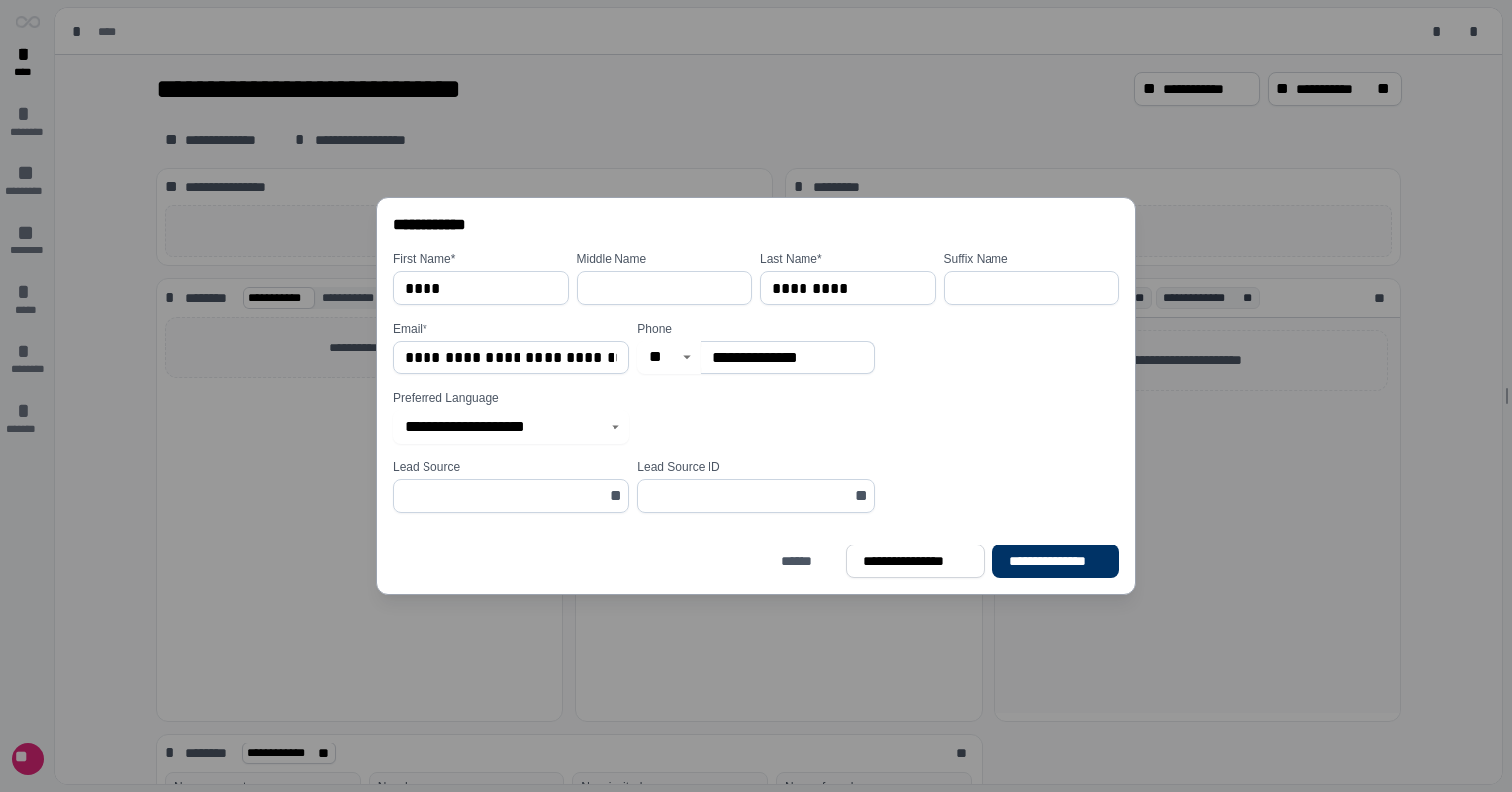 type on "**********" 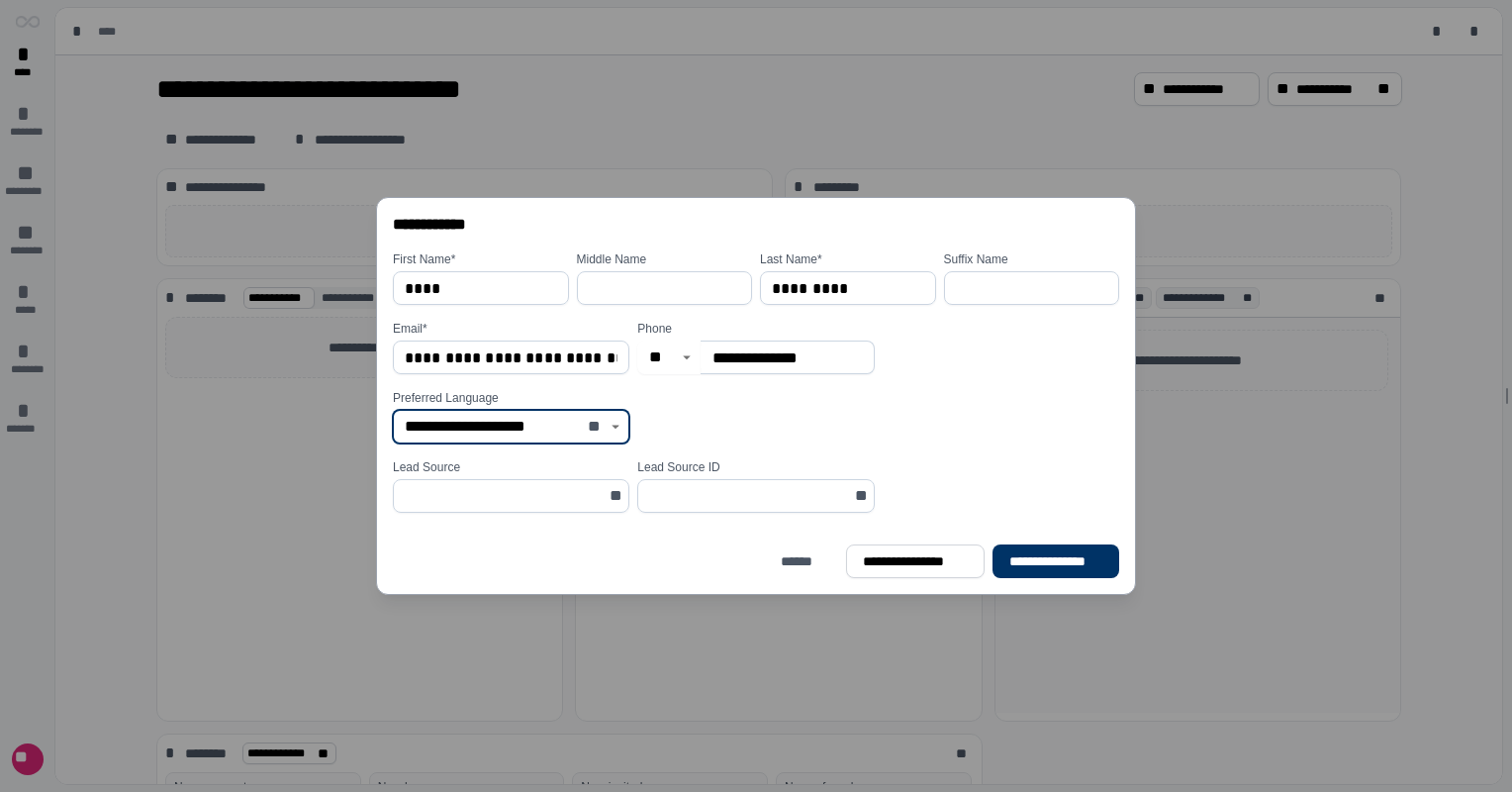 click 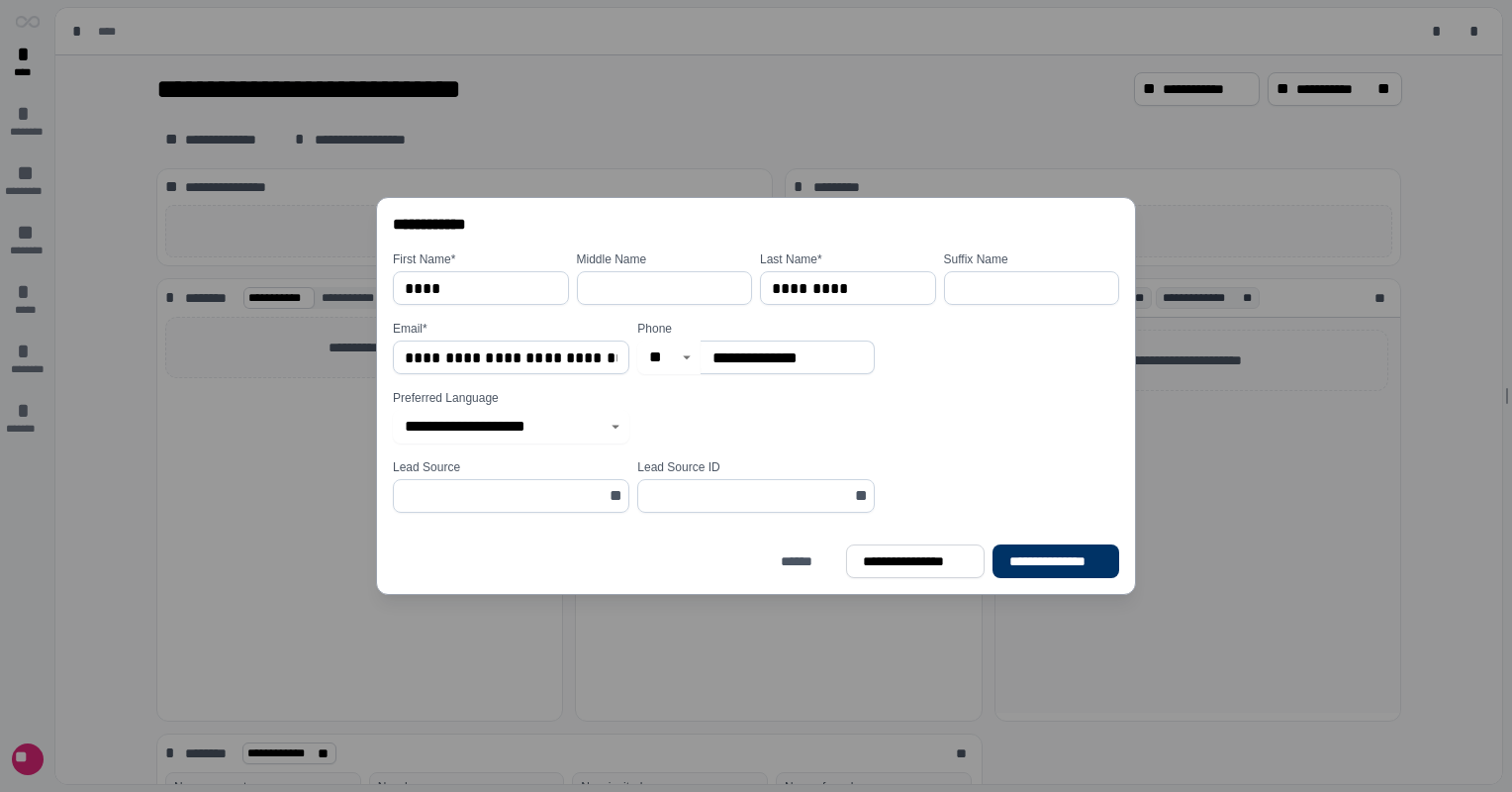 click on "**********" at bounding box center (760, 417) 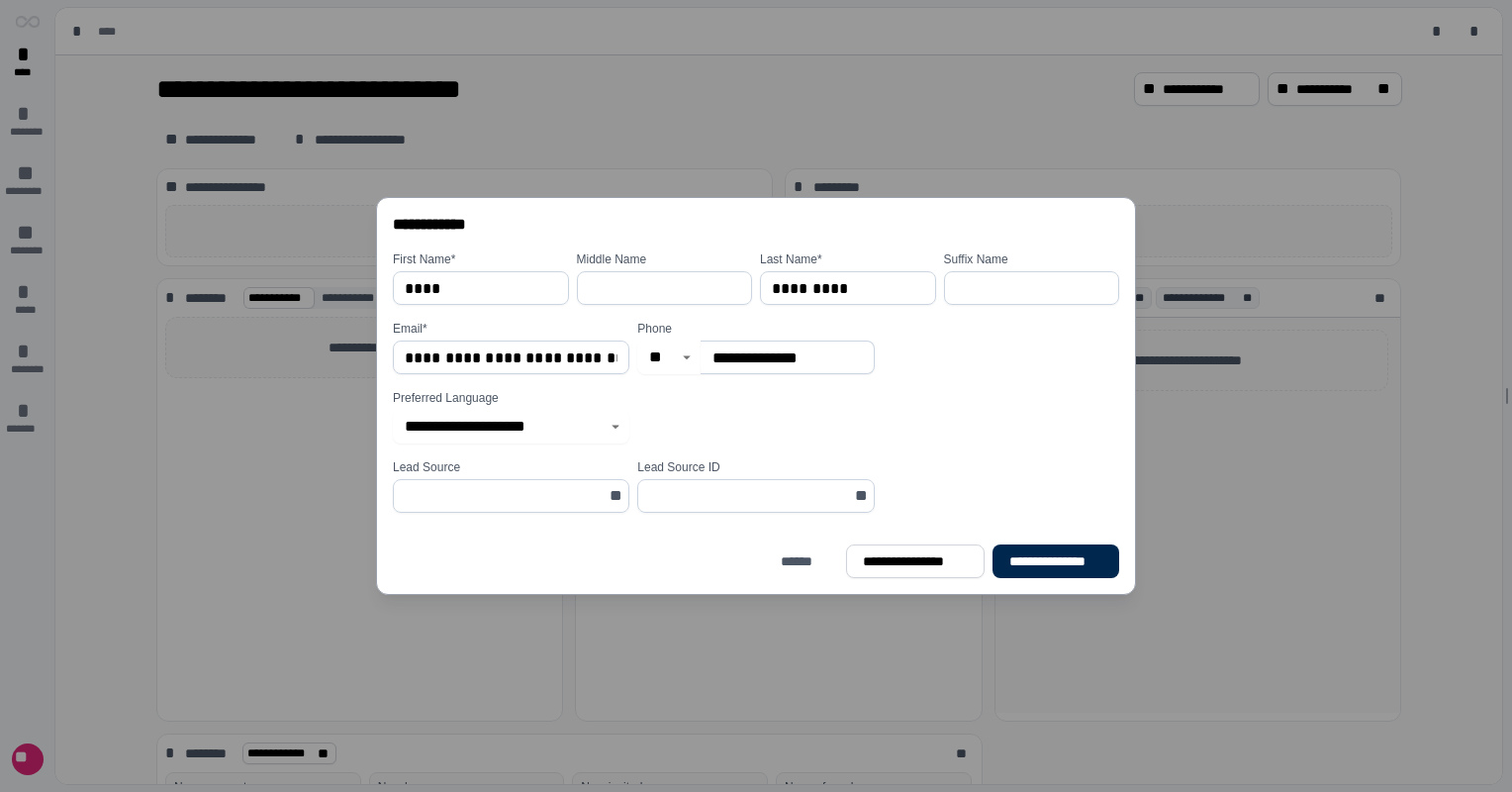 click on "**********" at bounding box center [1056, 561] 